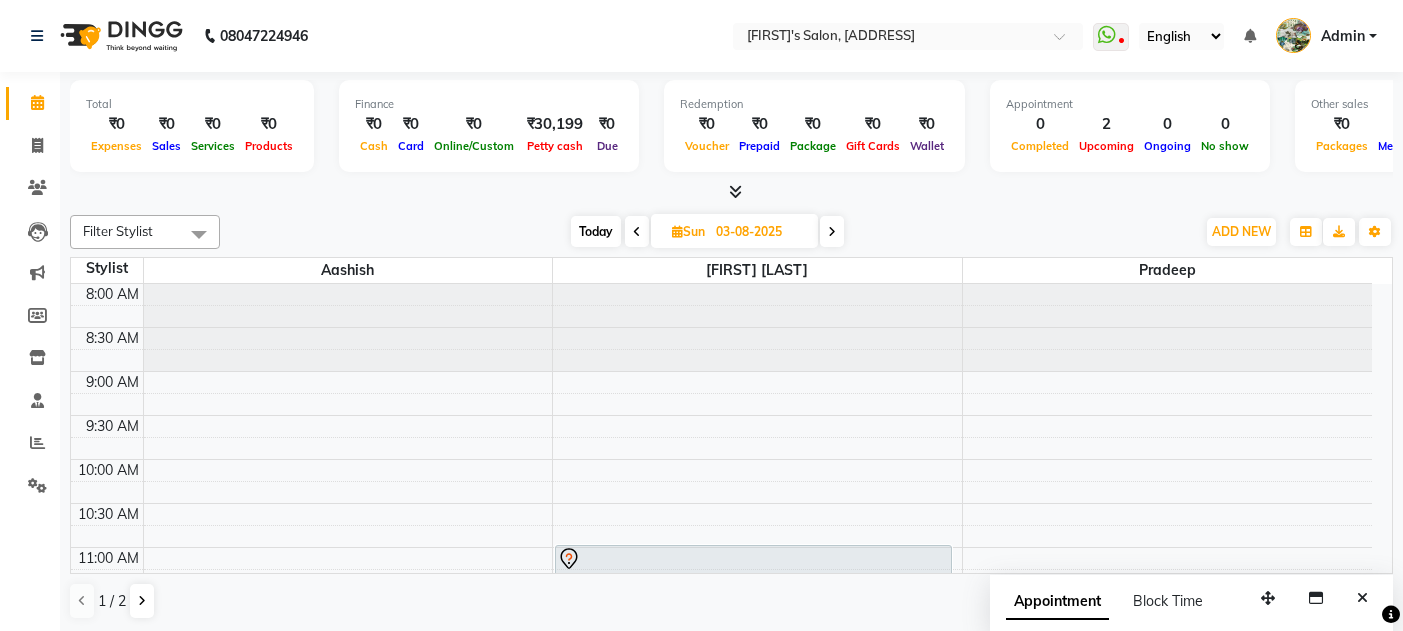 scroll, scrollTop: 0, scrollLeft: 0, axis: both 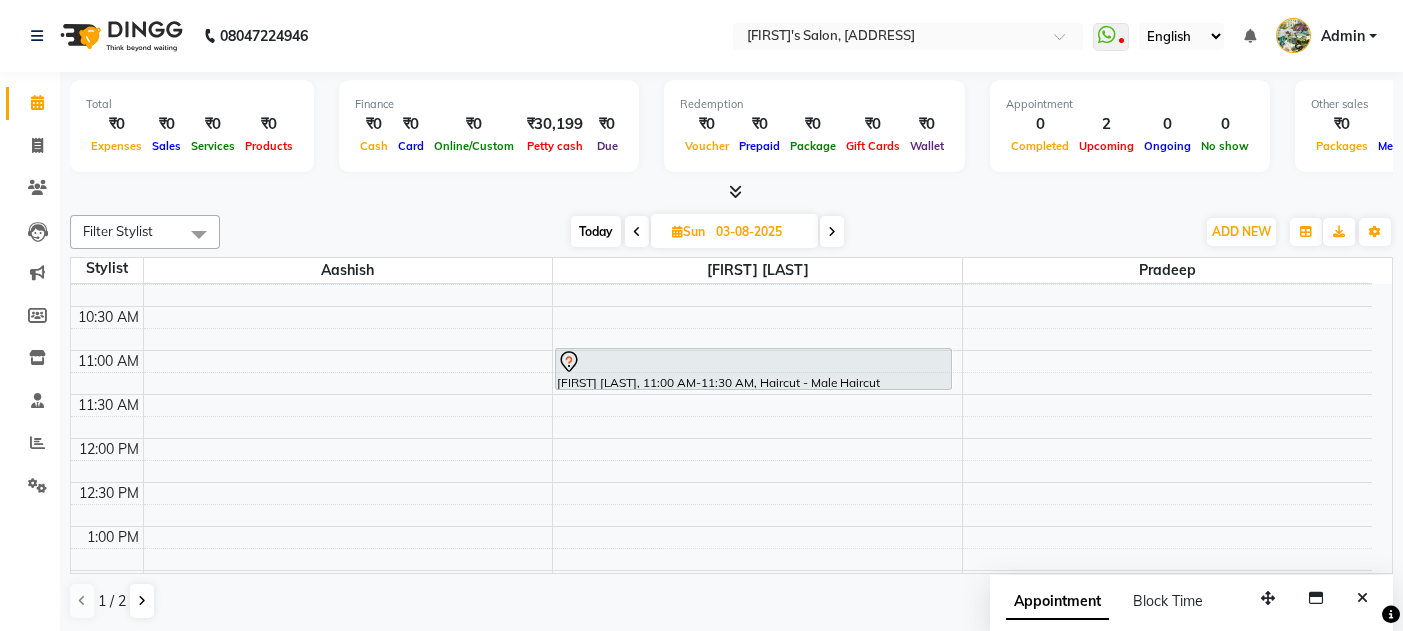 click on "Today" at bounding box center (596, 231) 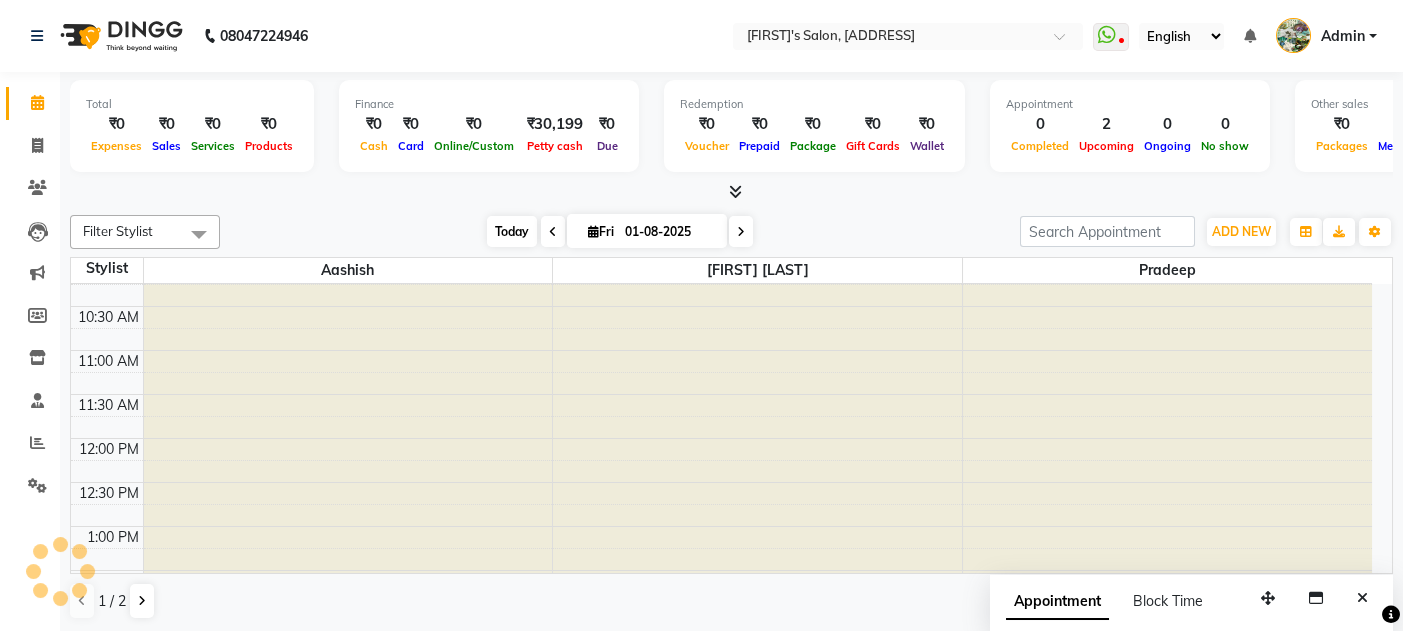 scroll, scrollTop: 783, scrollLeft: 0, axis: vertical 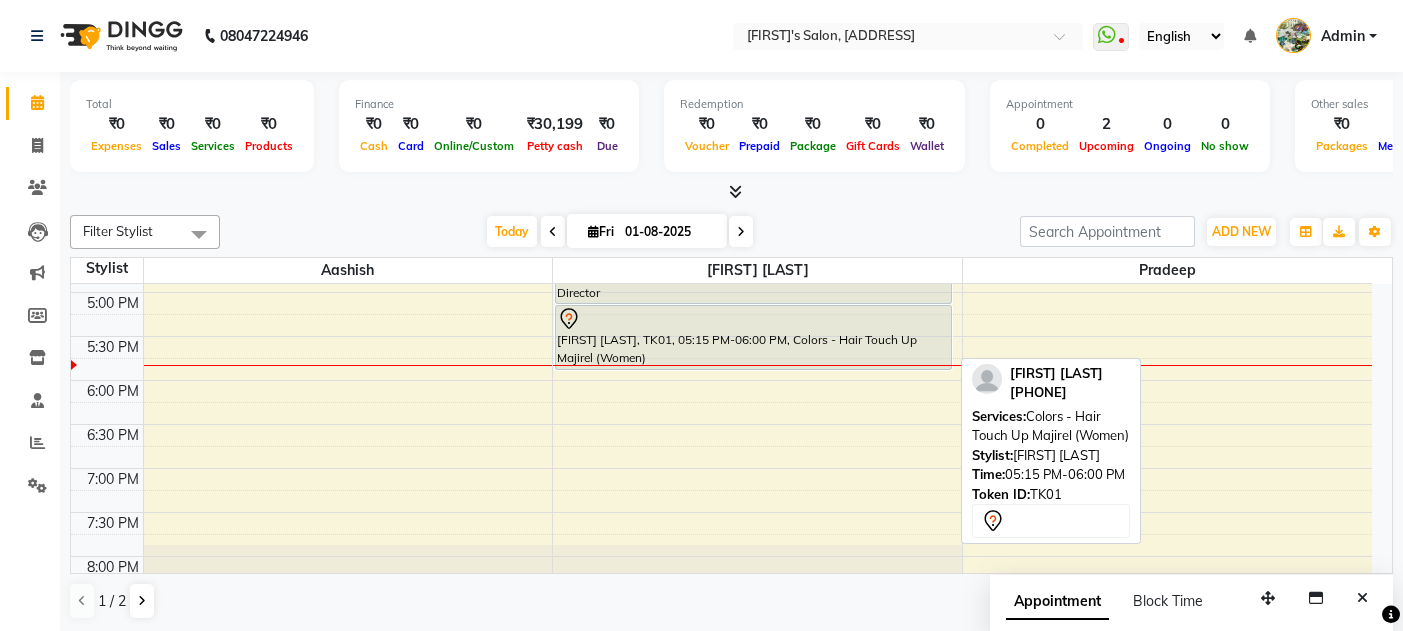 click at bounding box center (753, 319) 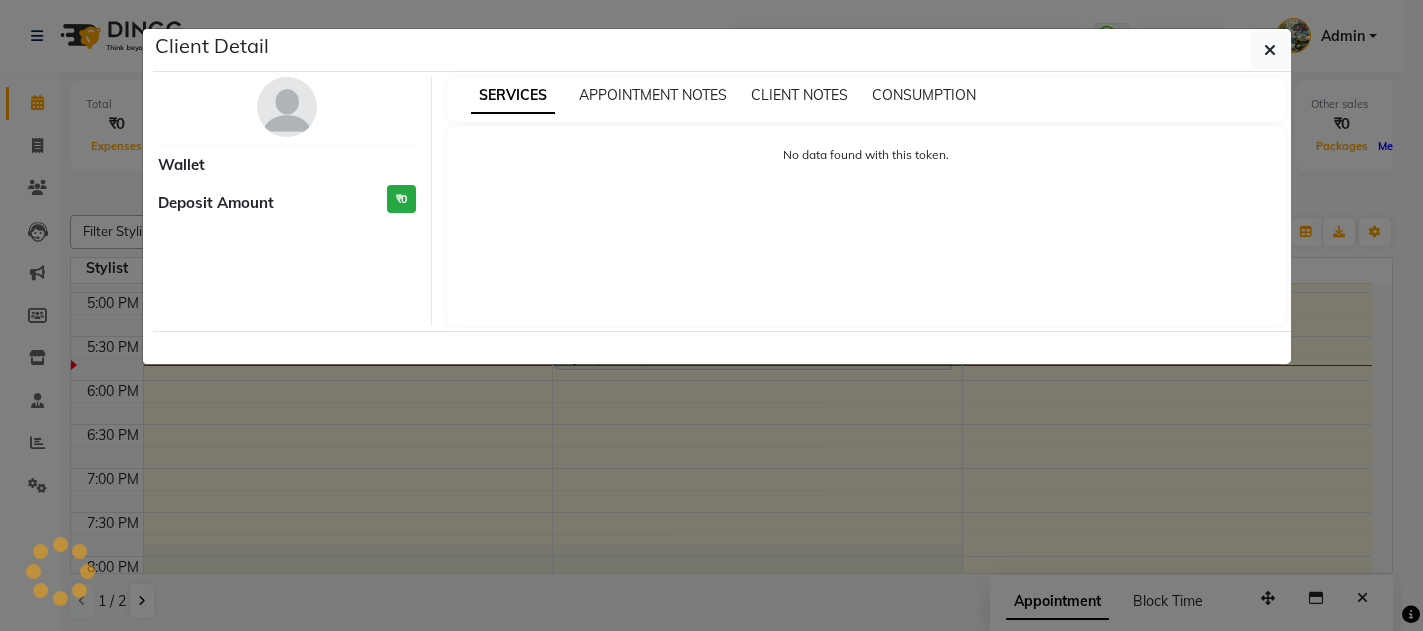 select on "7" 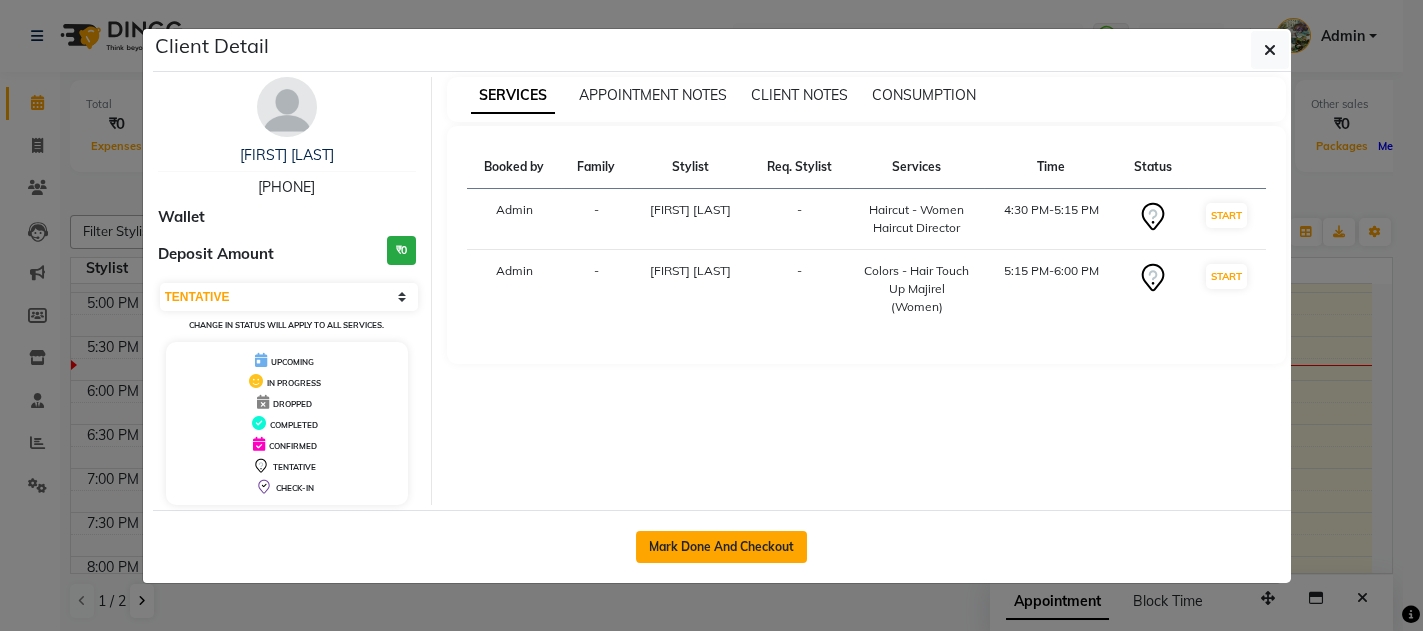 click on "Mark Done And Checkout" 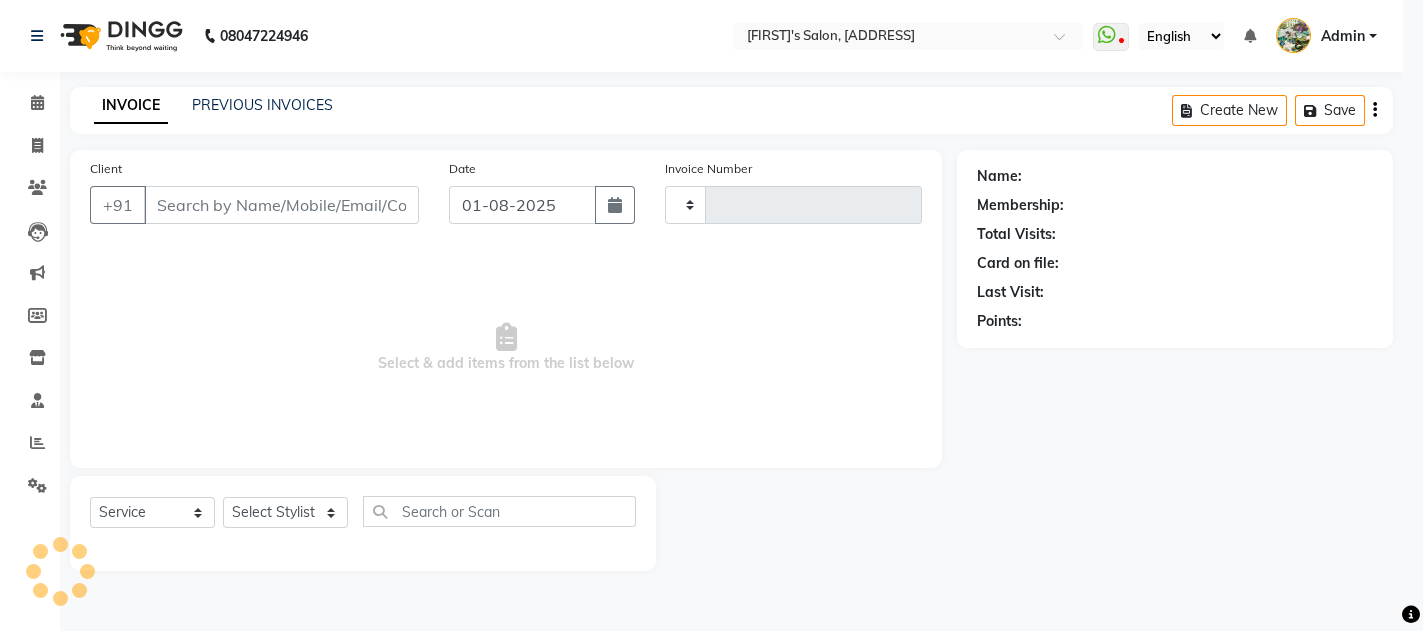 type on "0441" 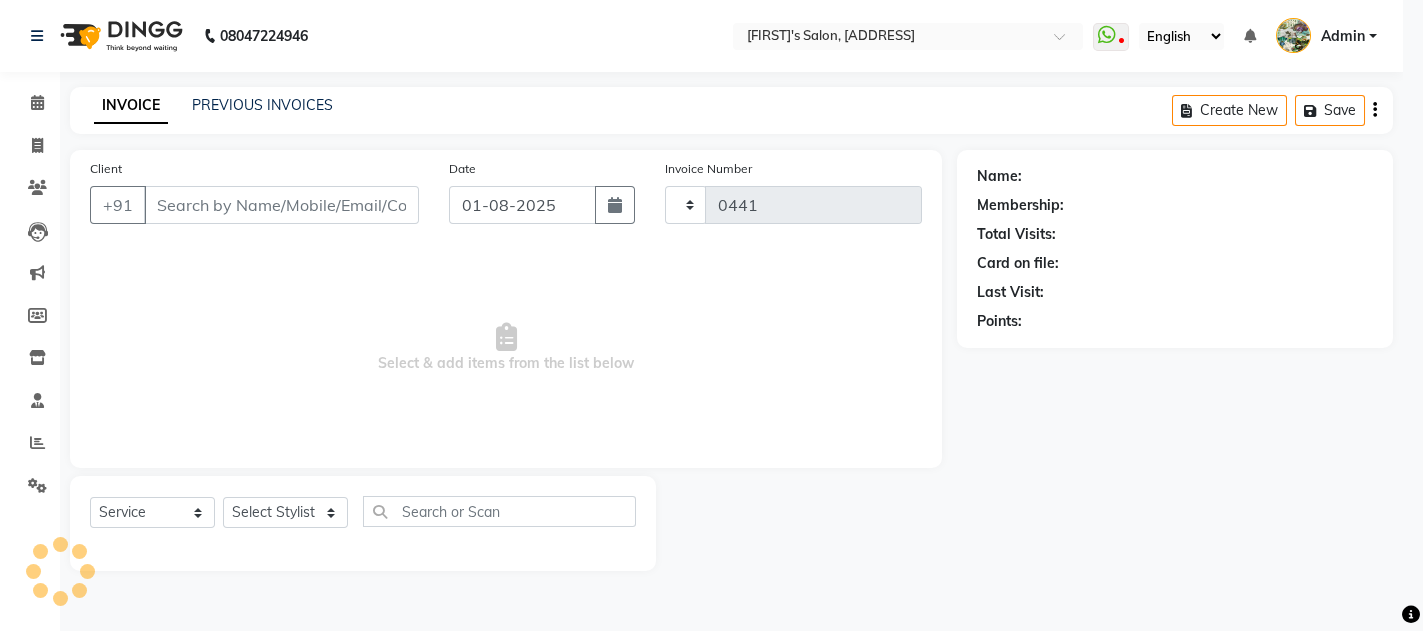 select on "582" 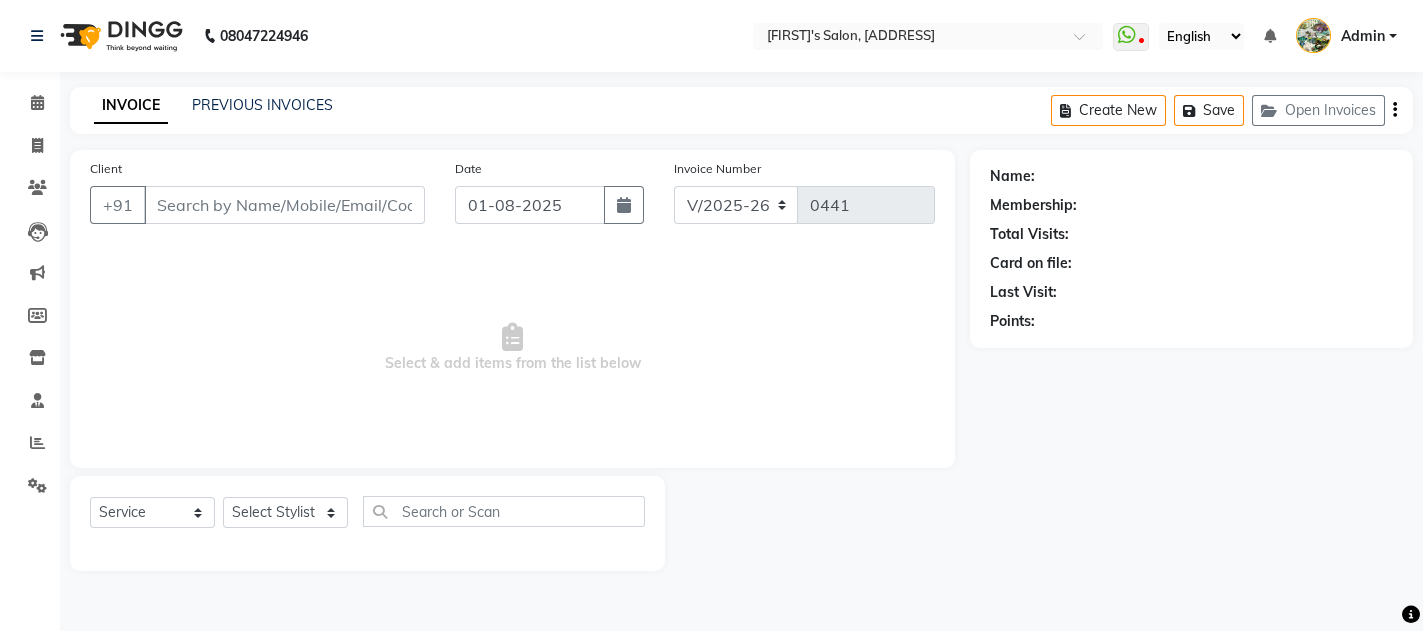 type on "[PHONE]" 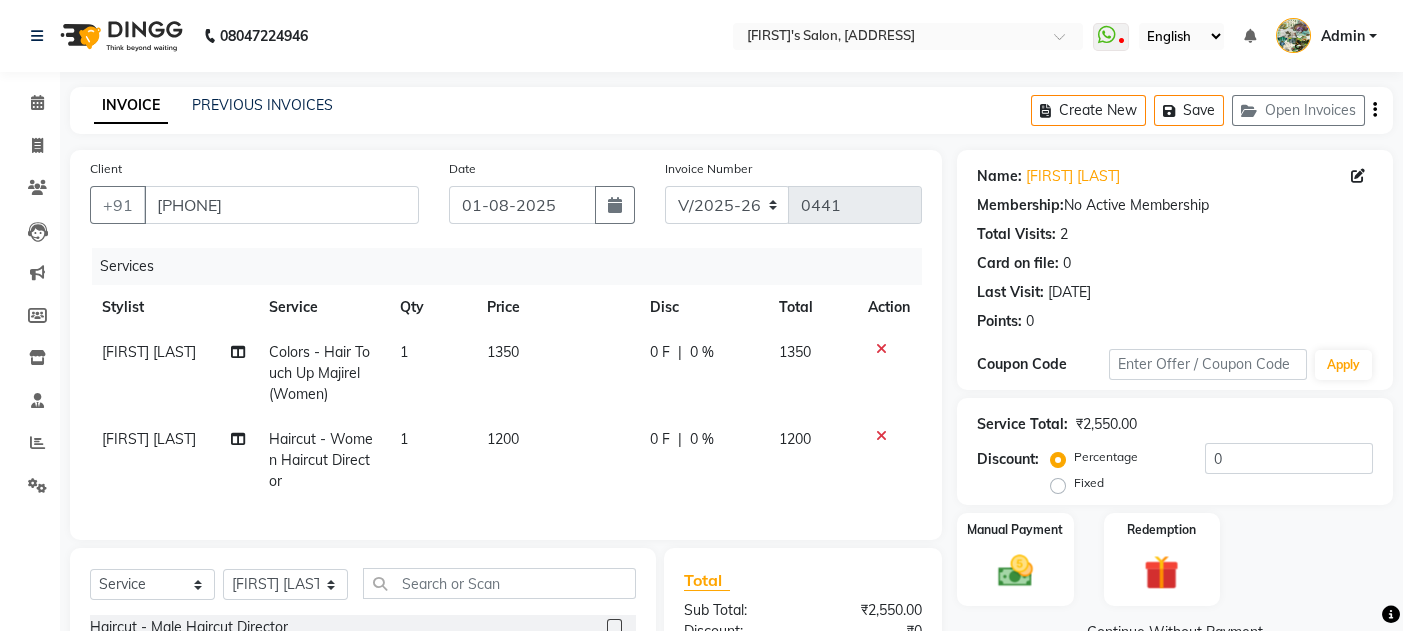 scroll, scrollTop: 261, scrollLeft: 0, axis: vertical 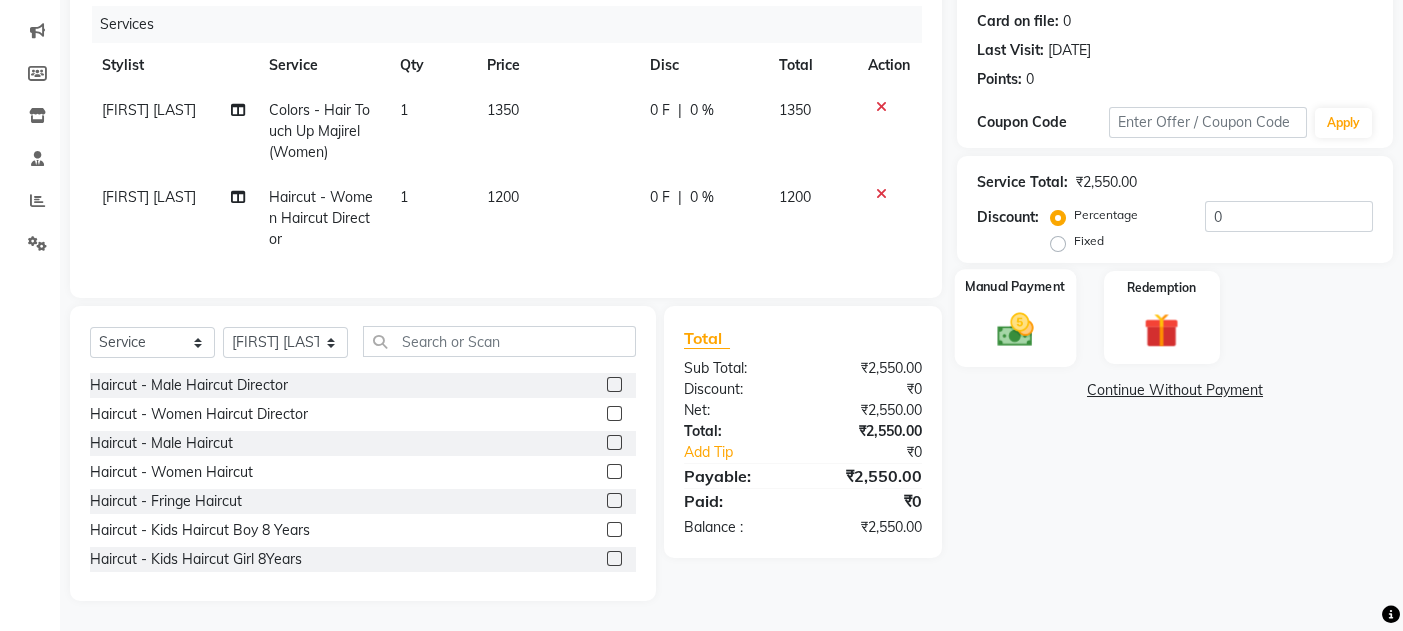 click 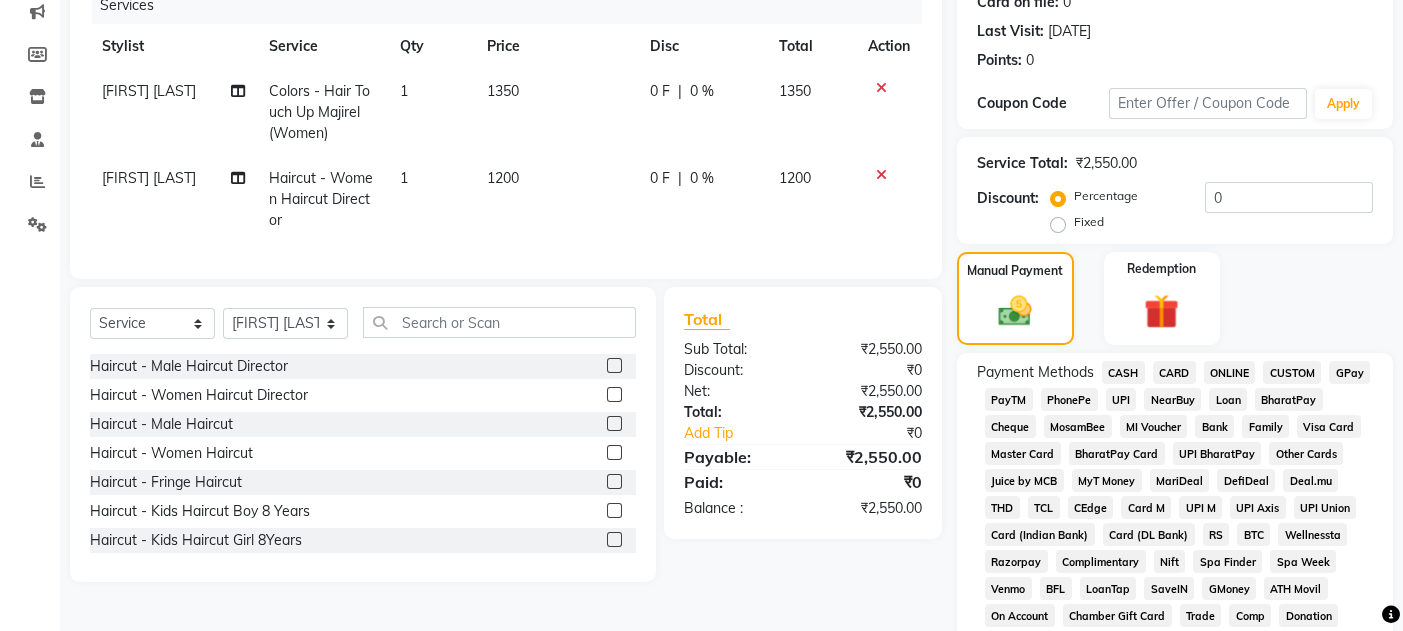click on "GPay" 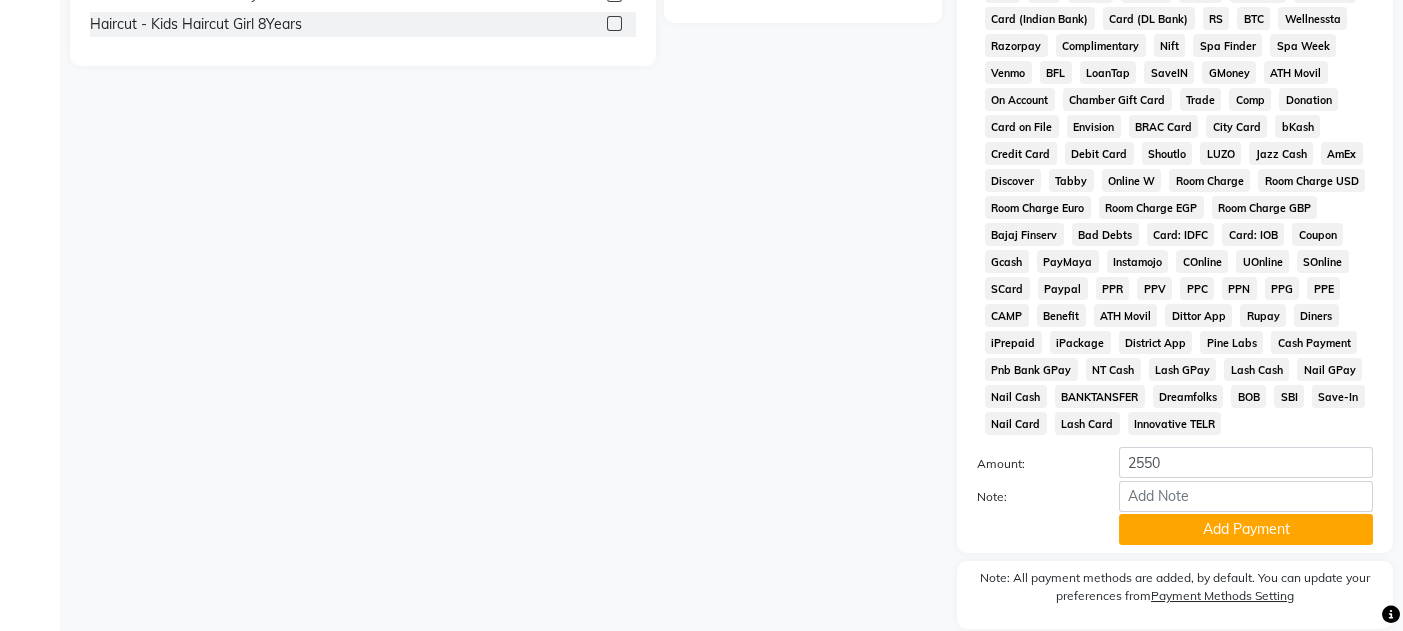 scroll, scrollTop: 851, scrollLeft: 0, axis: vertical 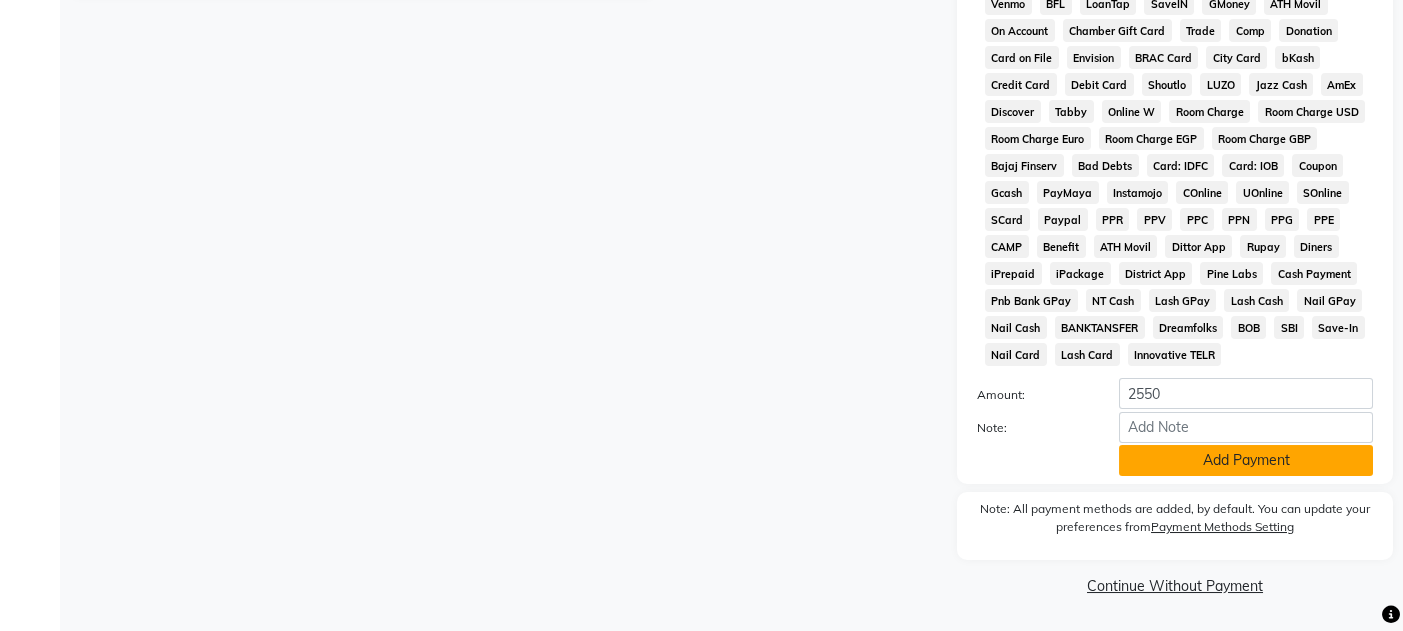 click on "Add Payment" 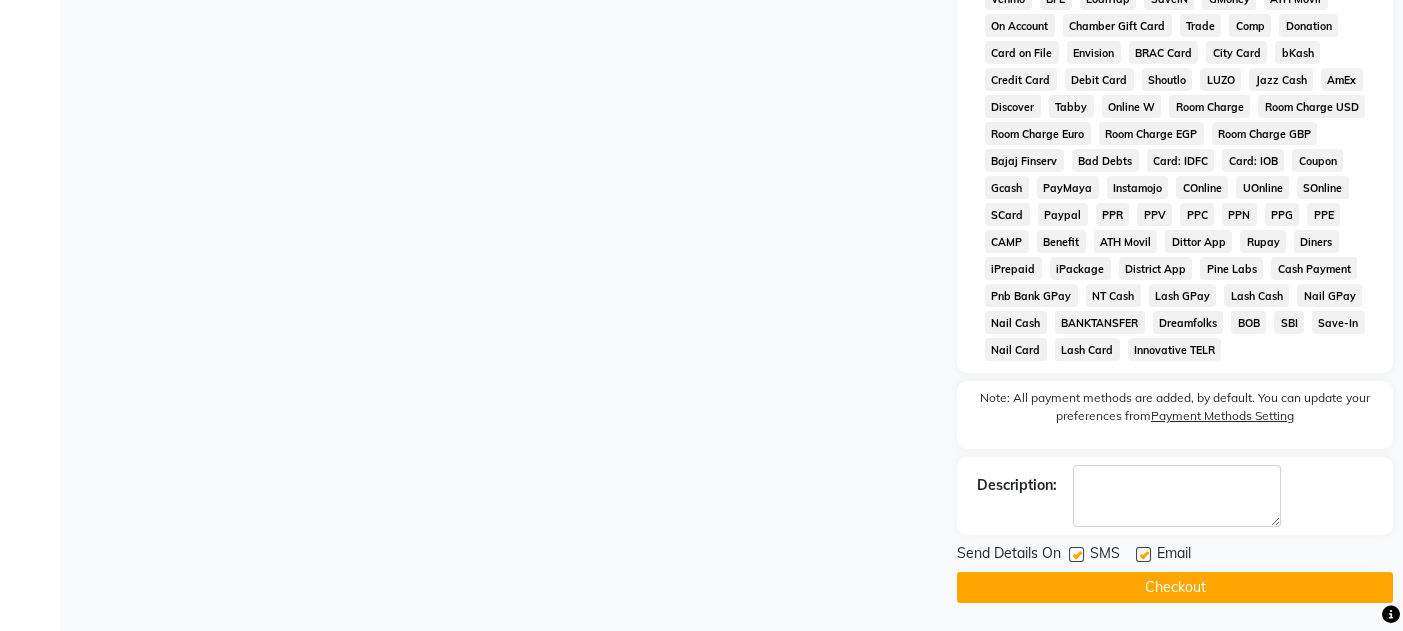 click 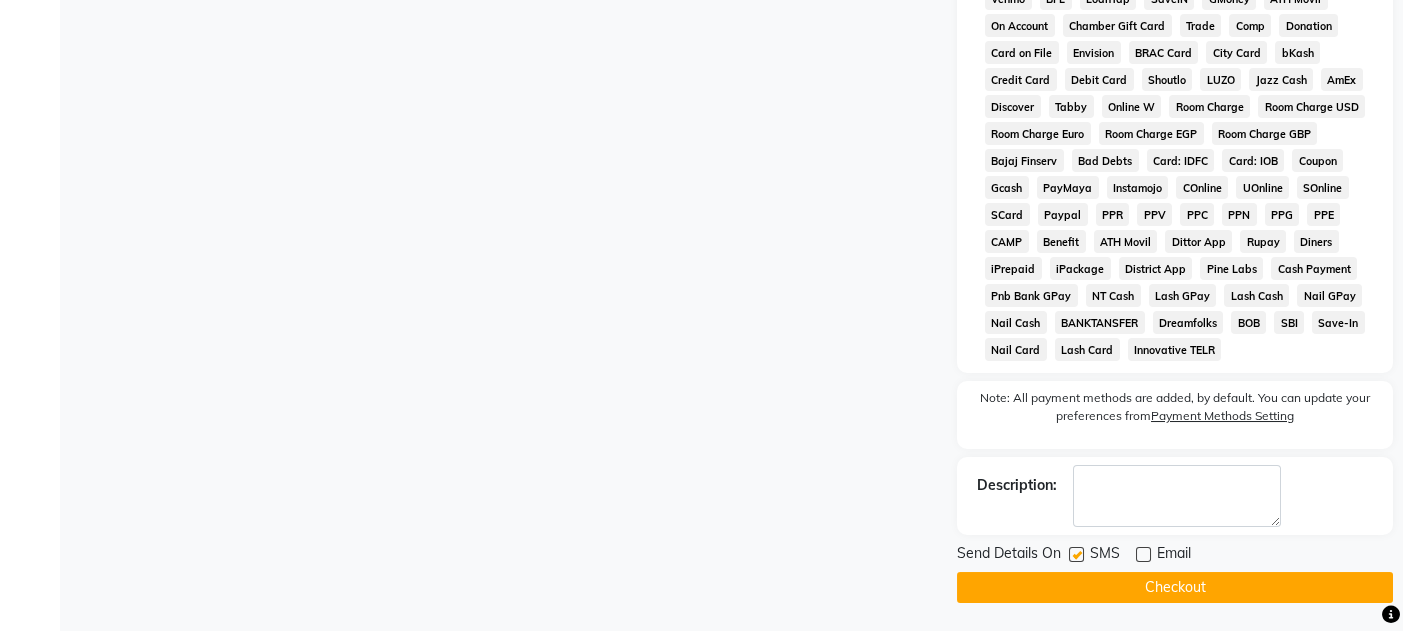 click on "Send Details On SMS Email" 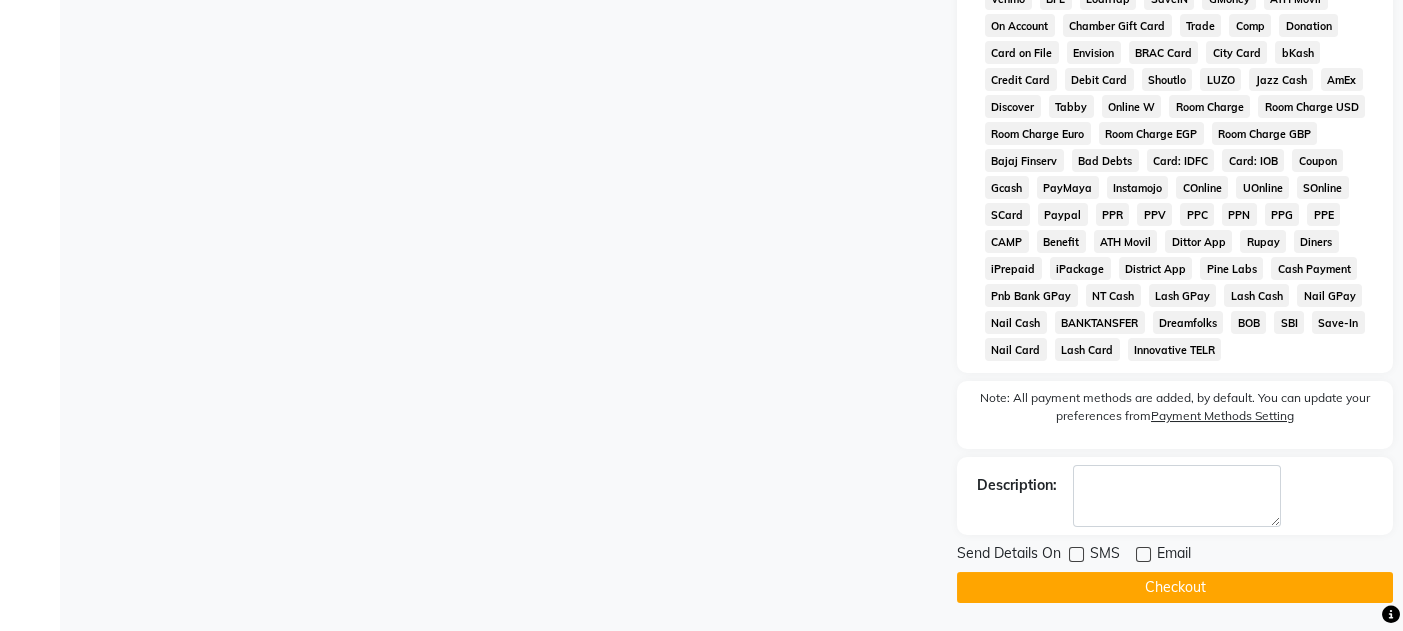 click on "Checkout" 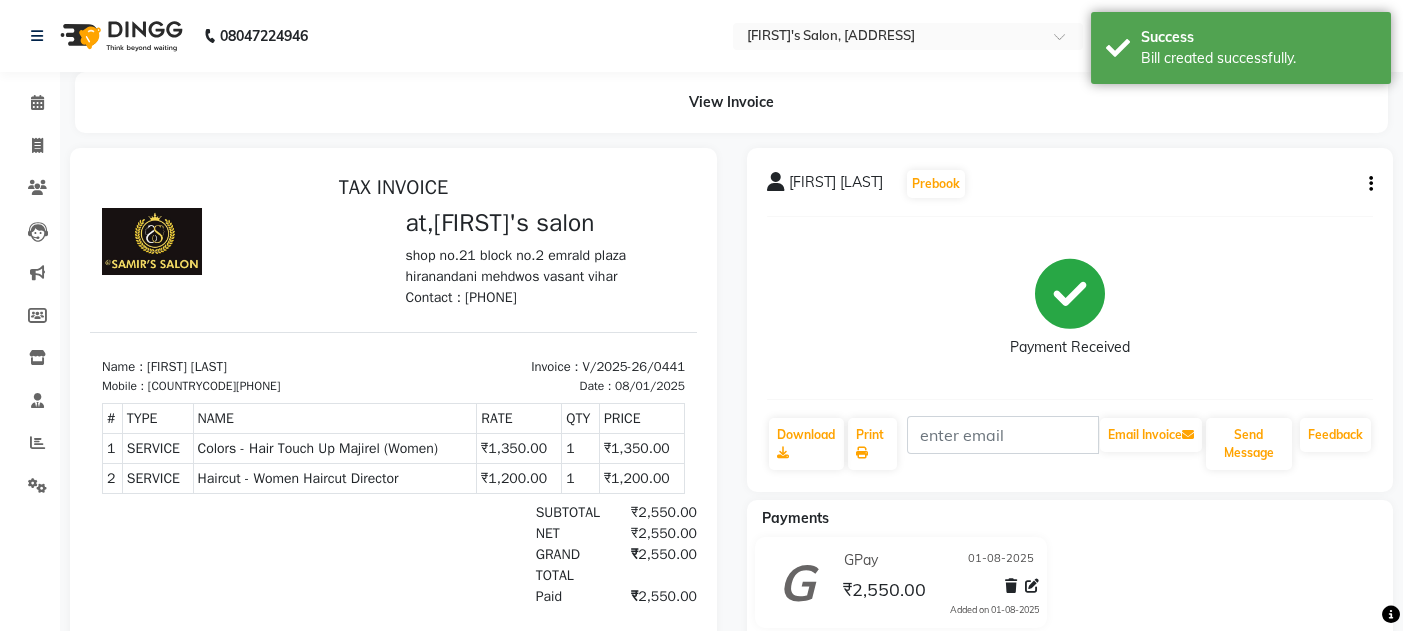 scroll, scrollTop: 0, scrollLeft: 0, axis: both 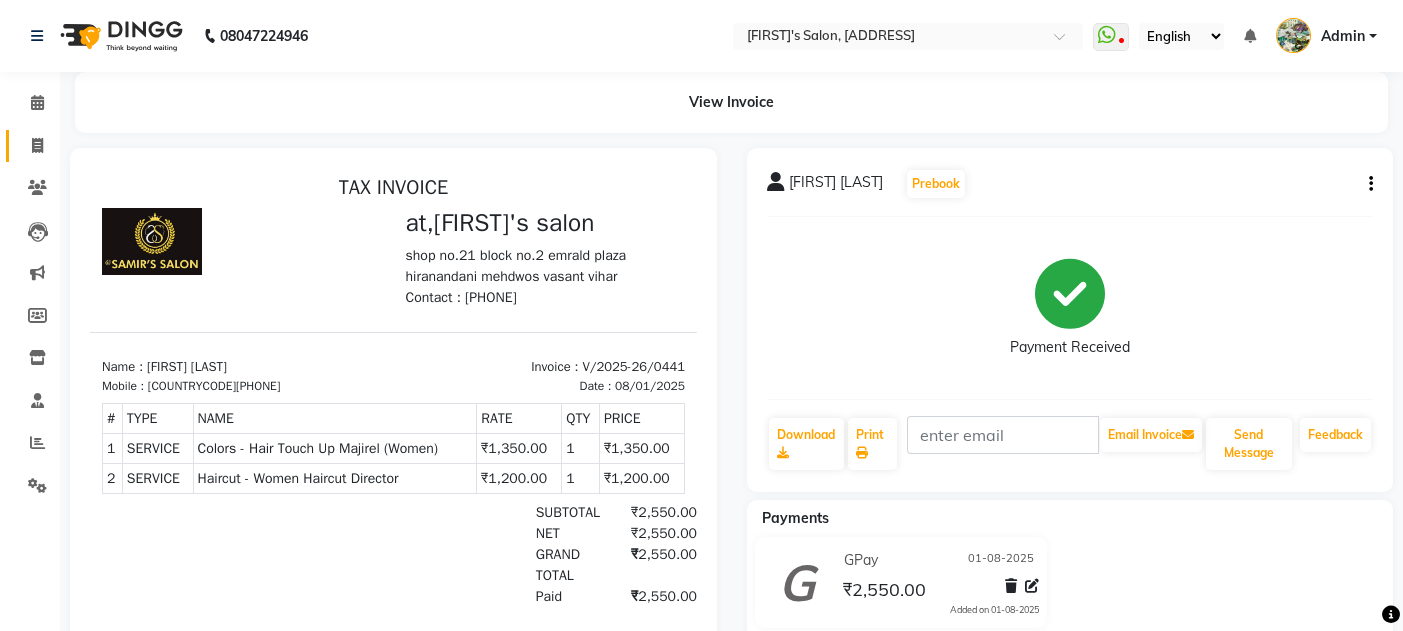 click on "Invoice" 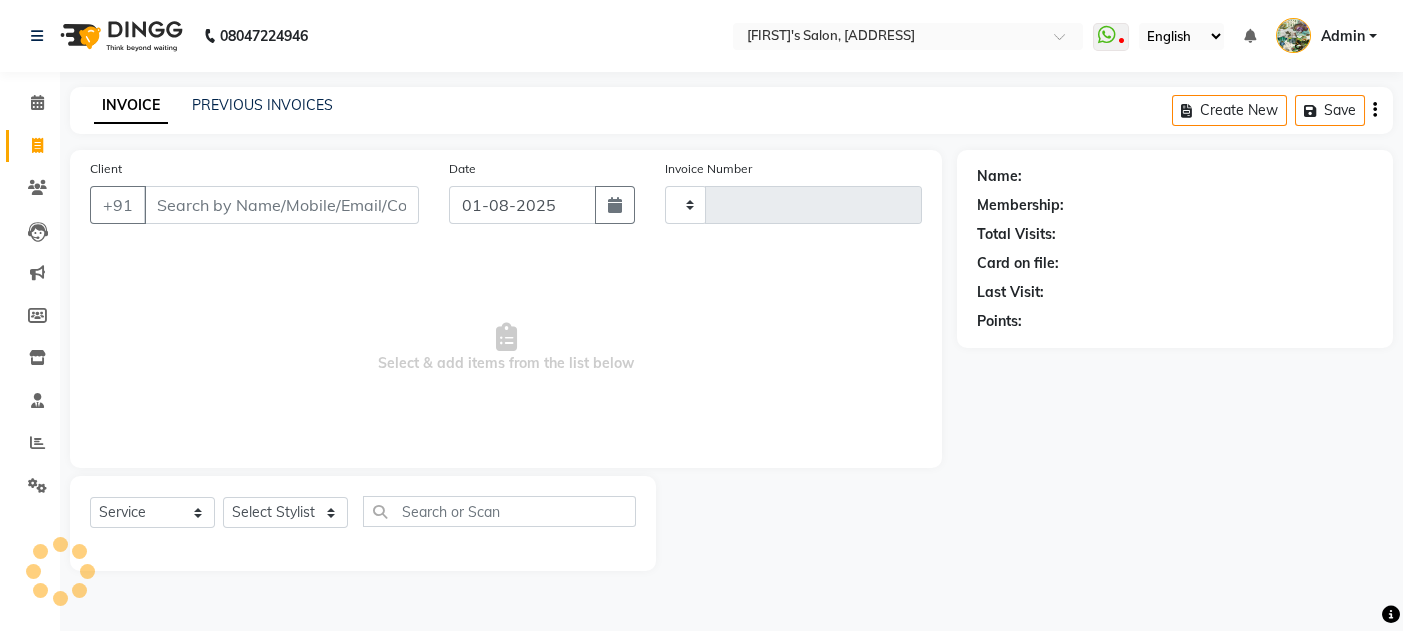 type on "0442" 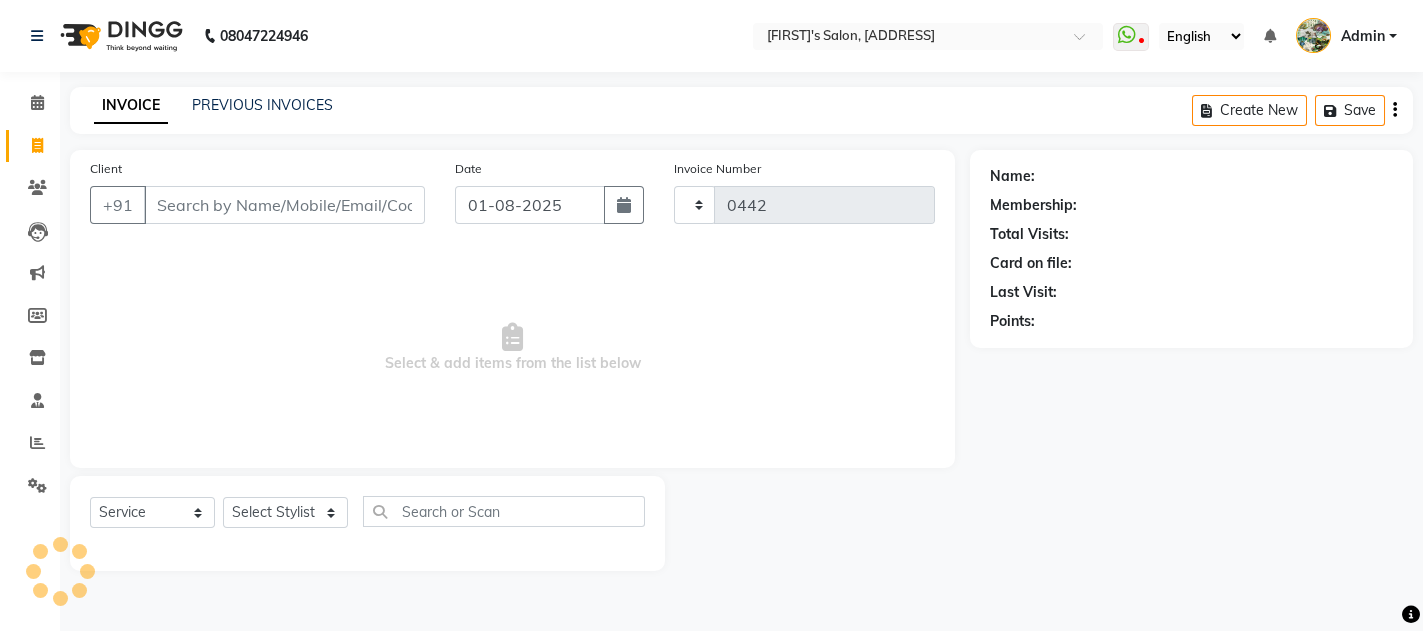 select on "582" 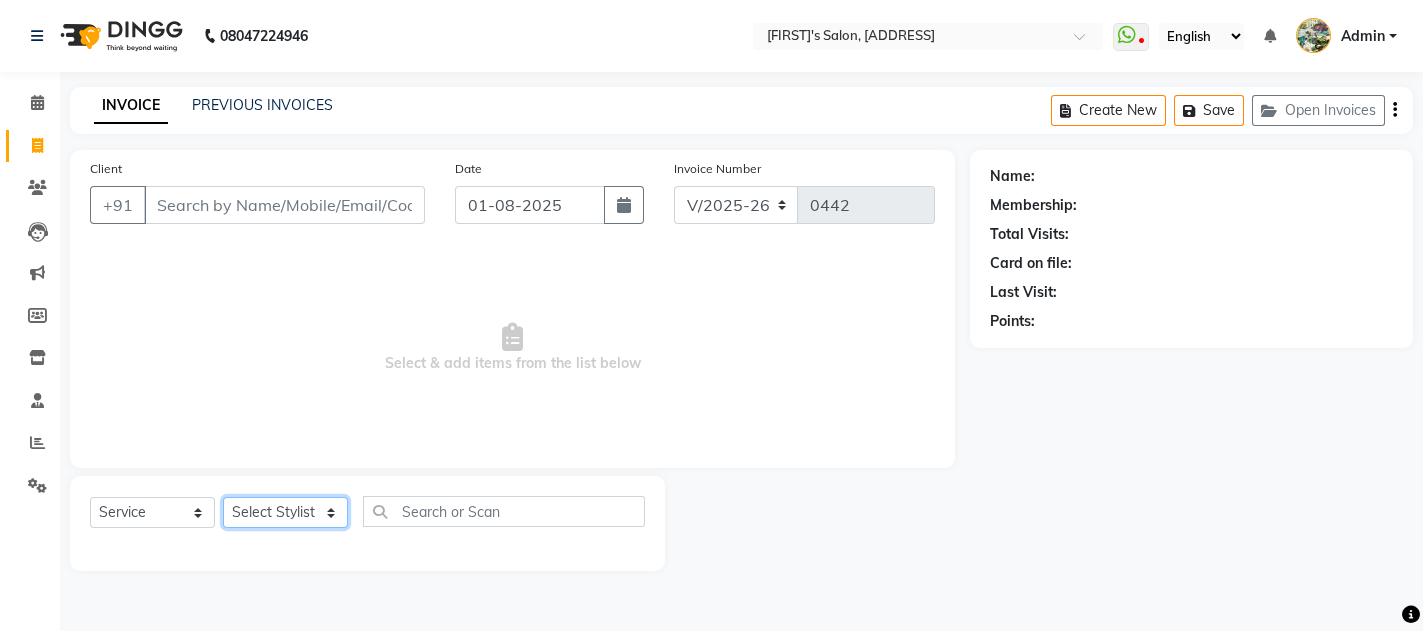 click on "Select Stylist [FIRST] [FIRST] [FIRST] [FIRST]" 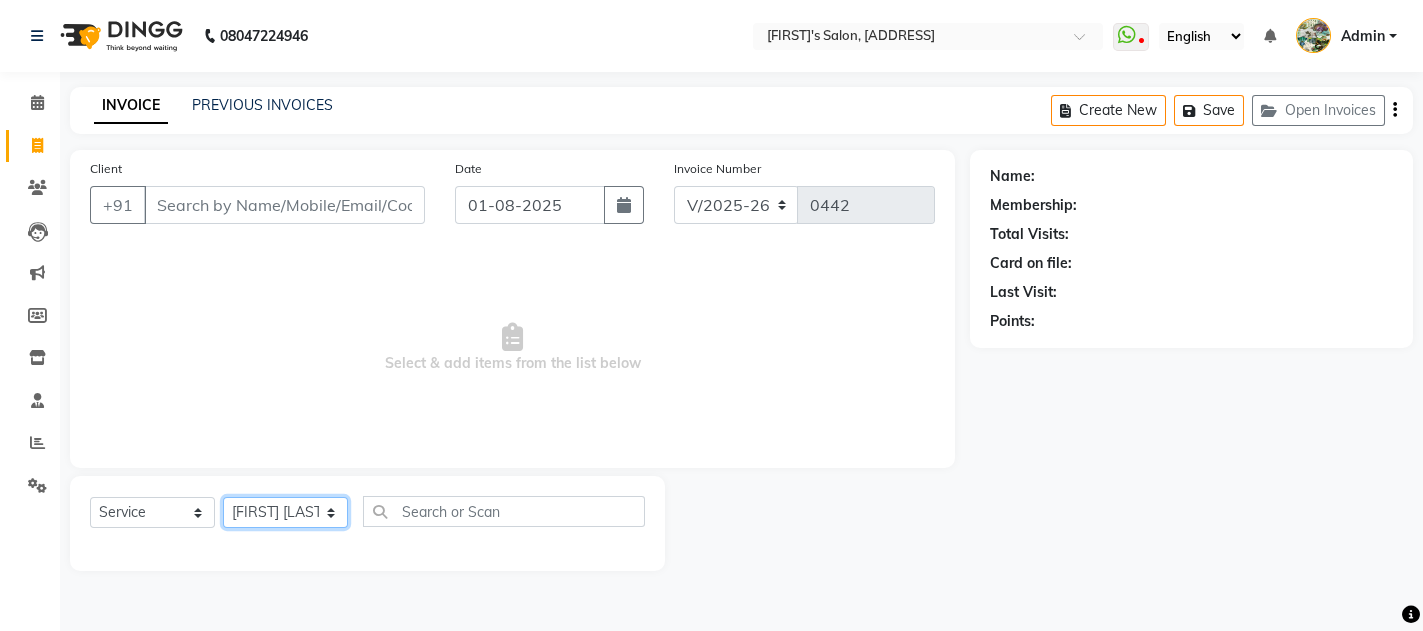 click on "Select Stylist [FIRST] [FIRST] [FIRST] [FIRST]" 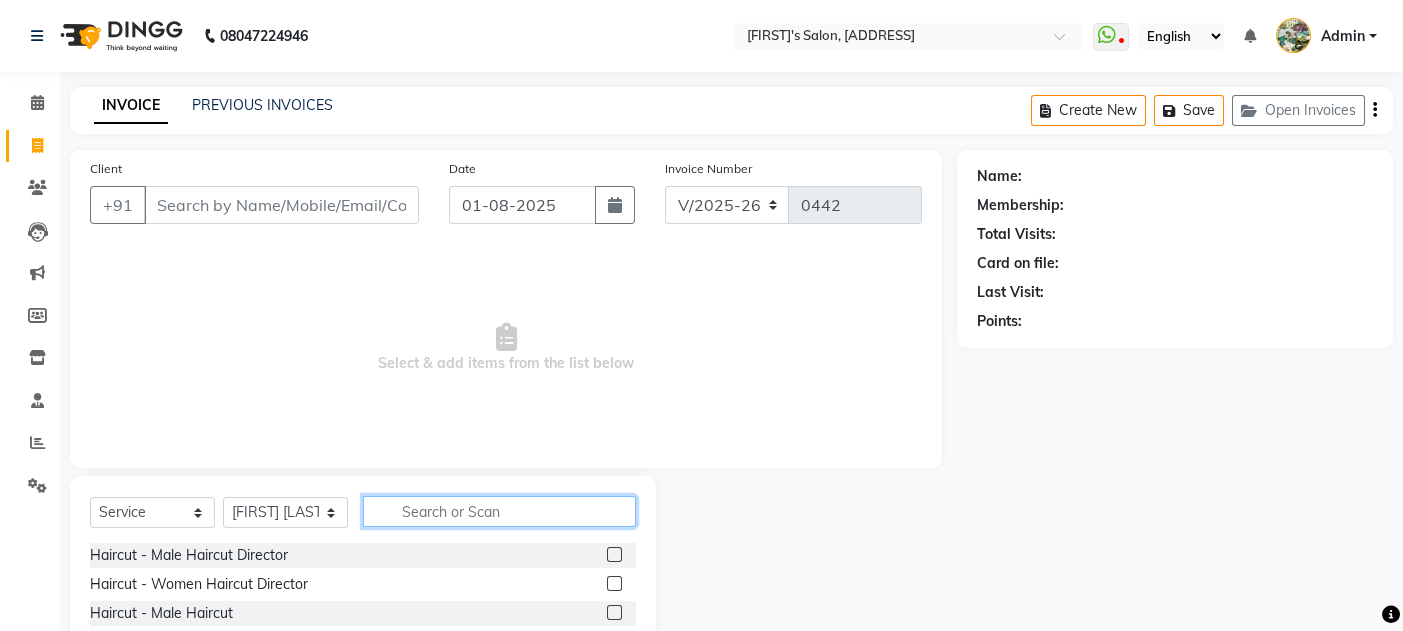 click 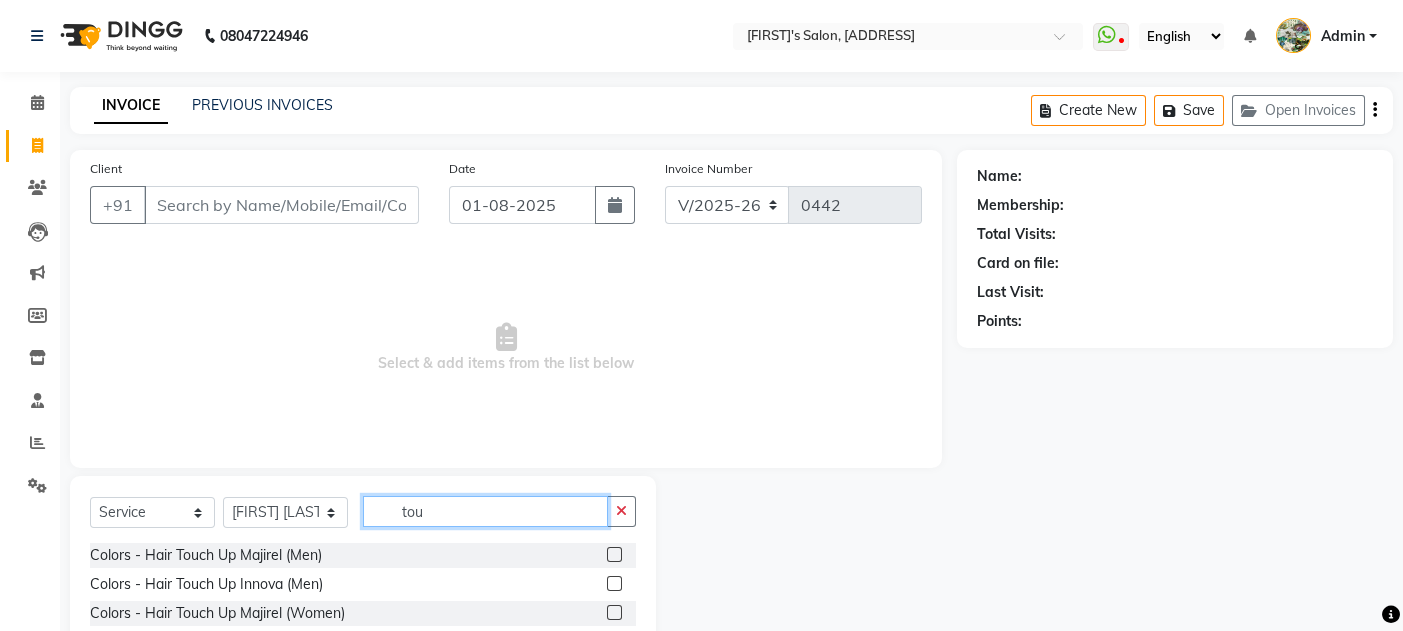type on "tou" 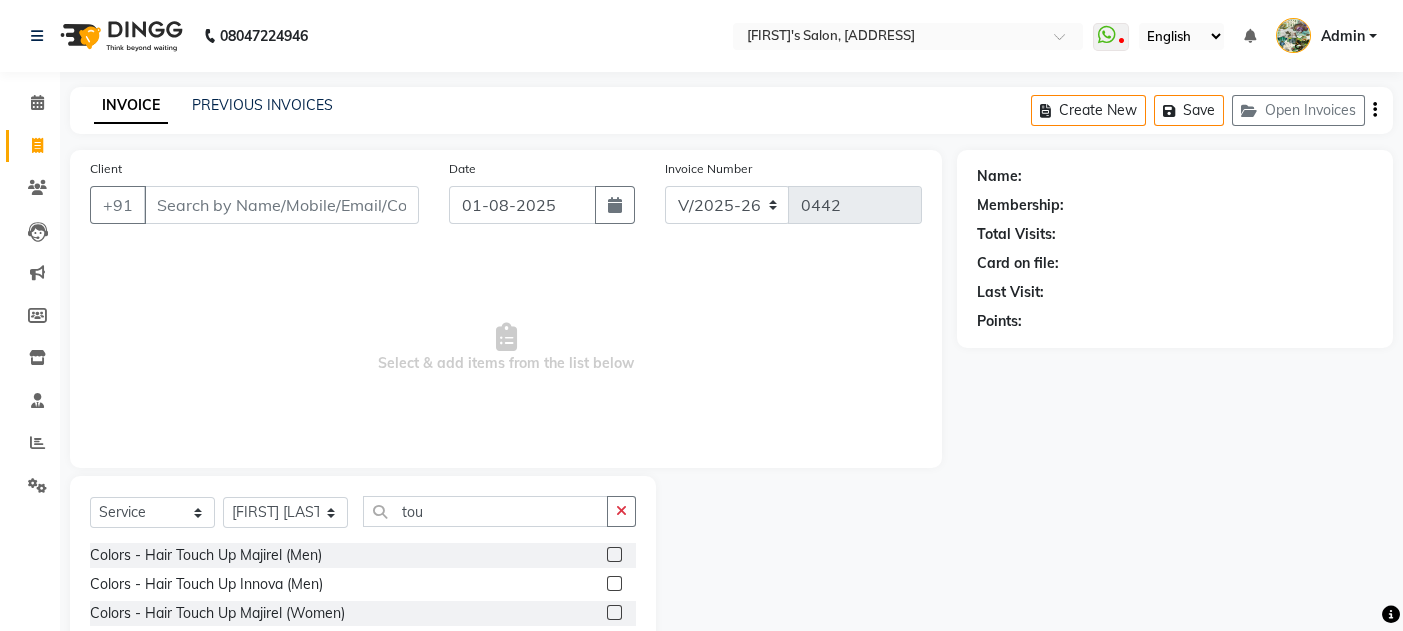 click 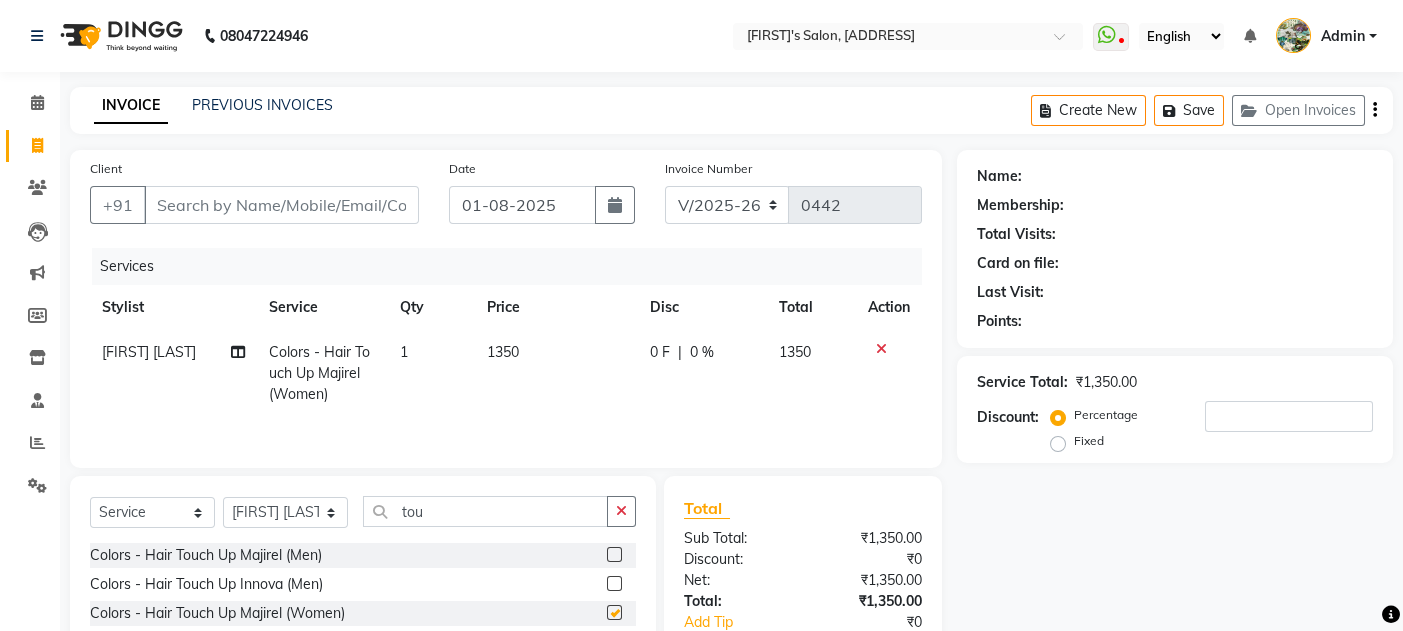 checkbox on "false" 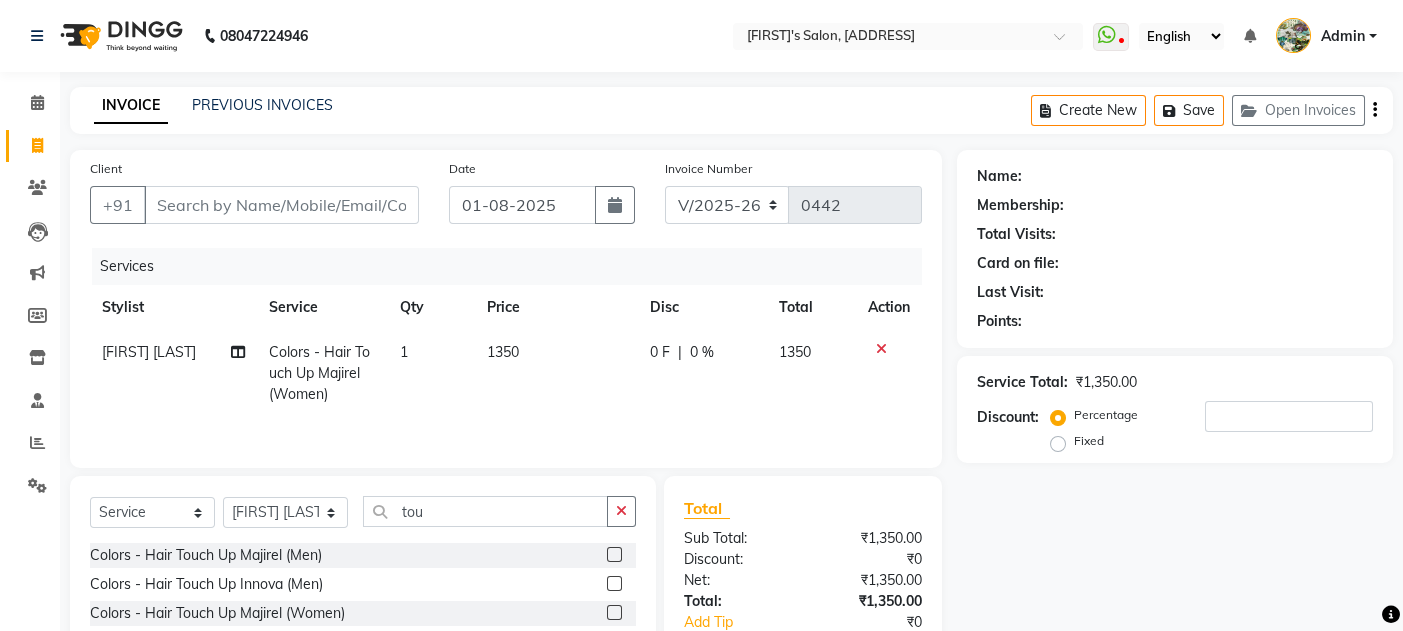 click on "1" 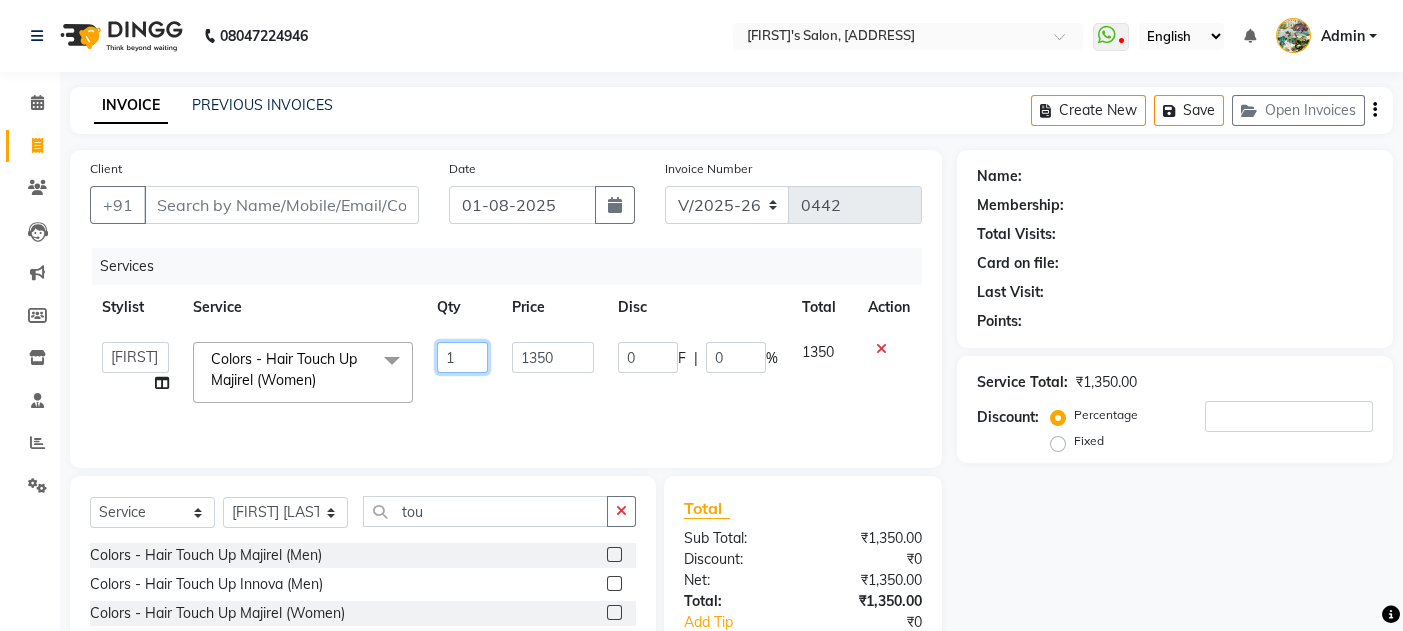 click on "1" 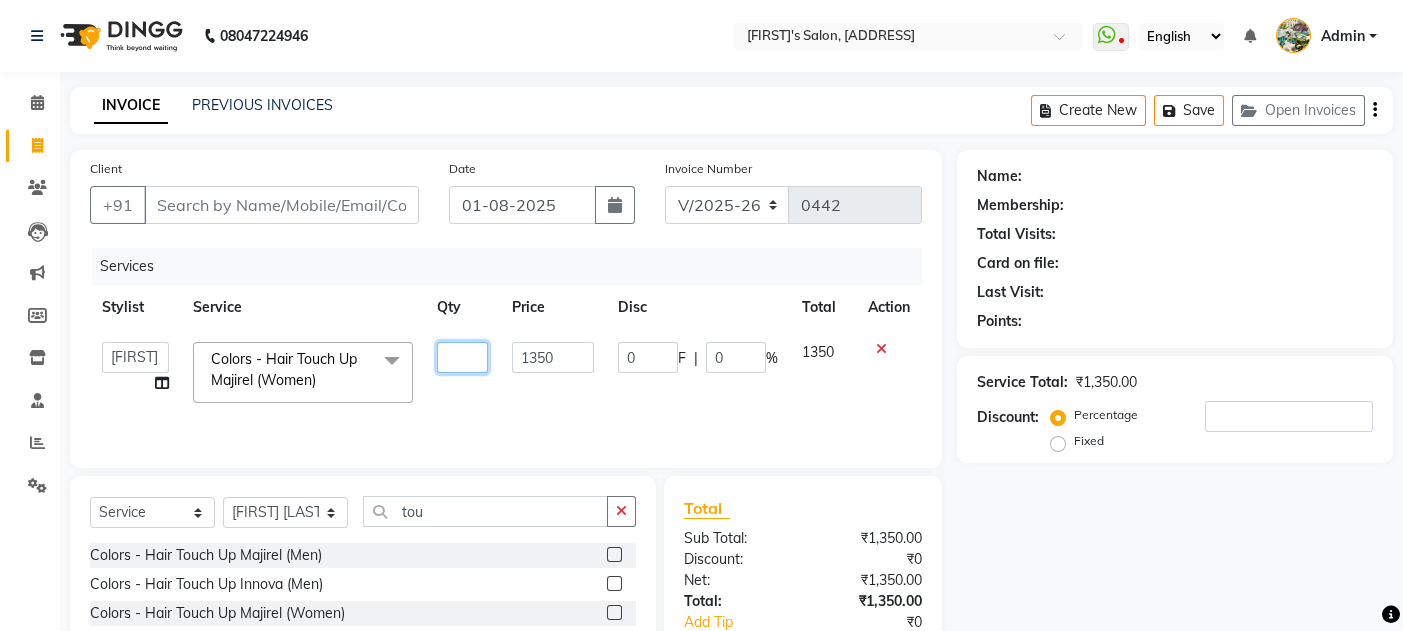 type on "2" 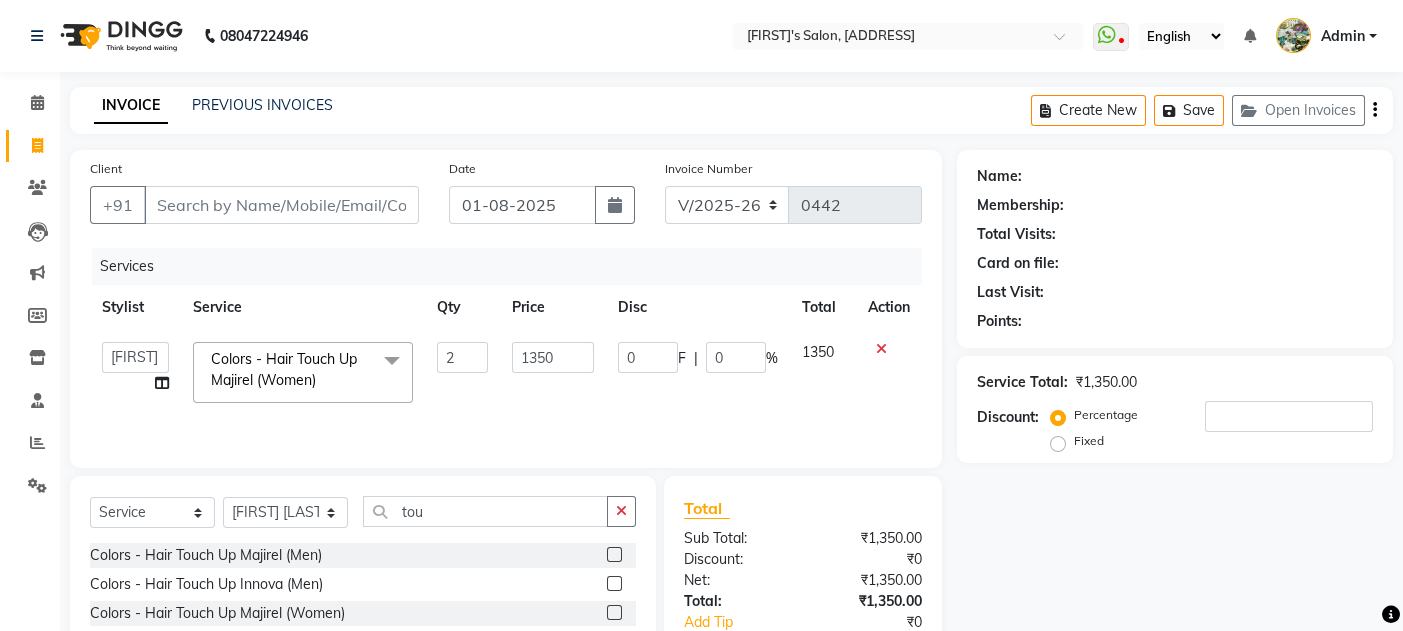 click on "Name: Membership: Total Visits: Card on file: Last Visit: Points: Service Total:  ₹1,350.00  Discount:  Percentage   Fixed" 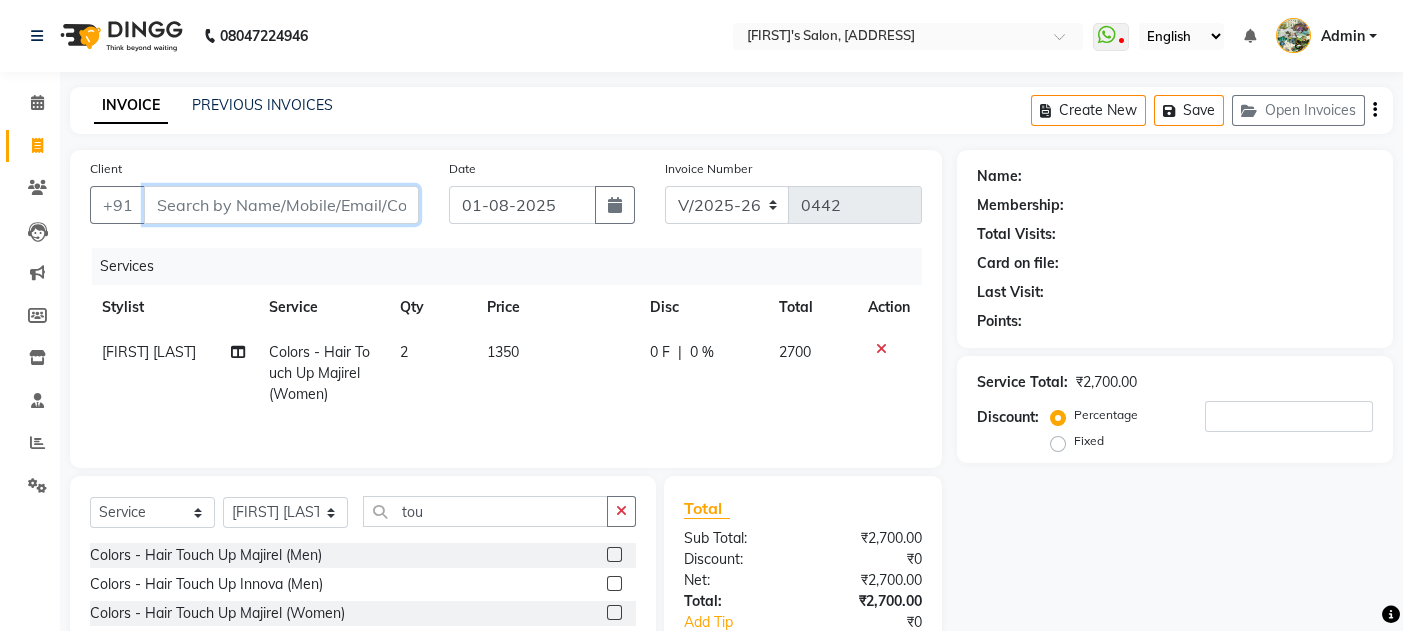 click on "Client" at bounding box center [281, 205] 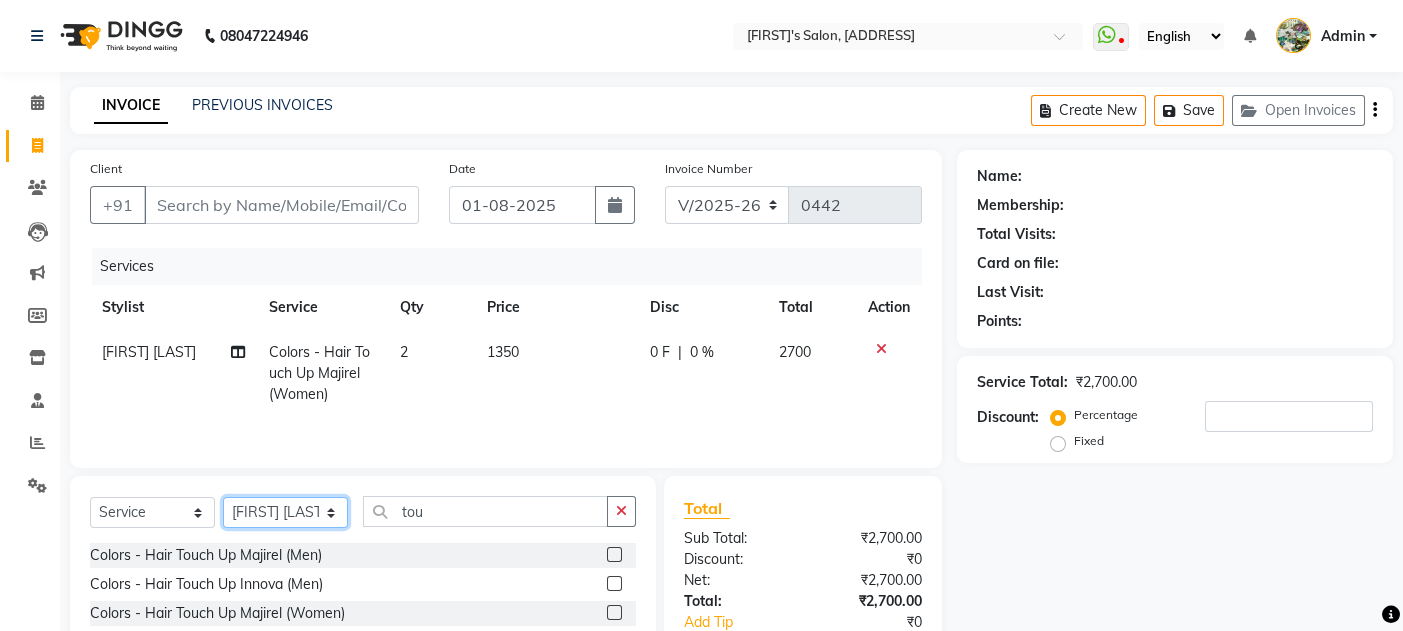 click on "Select Stylist [FIRST] [FIRST] [FIRST] [FIRST]" 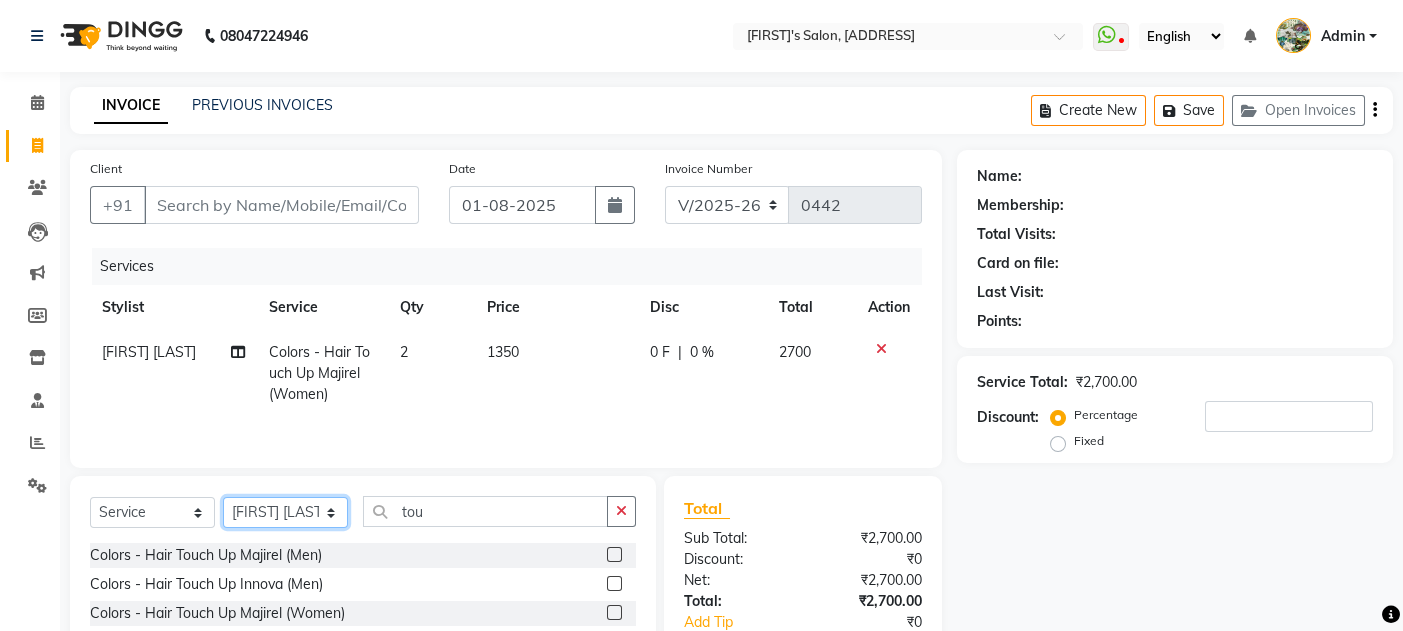 select on "7817" 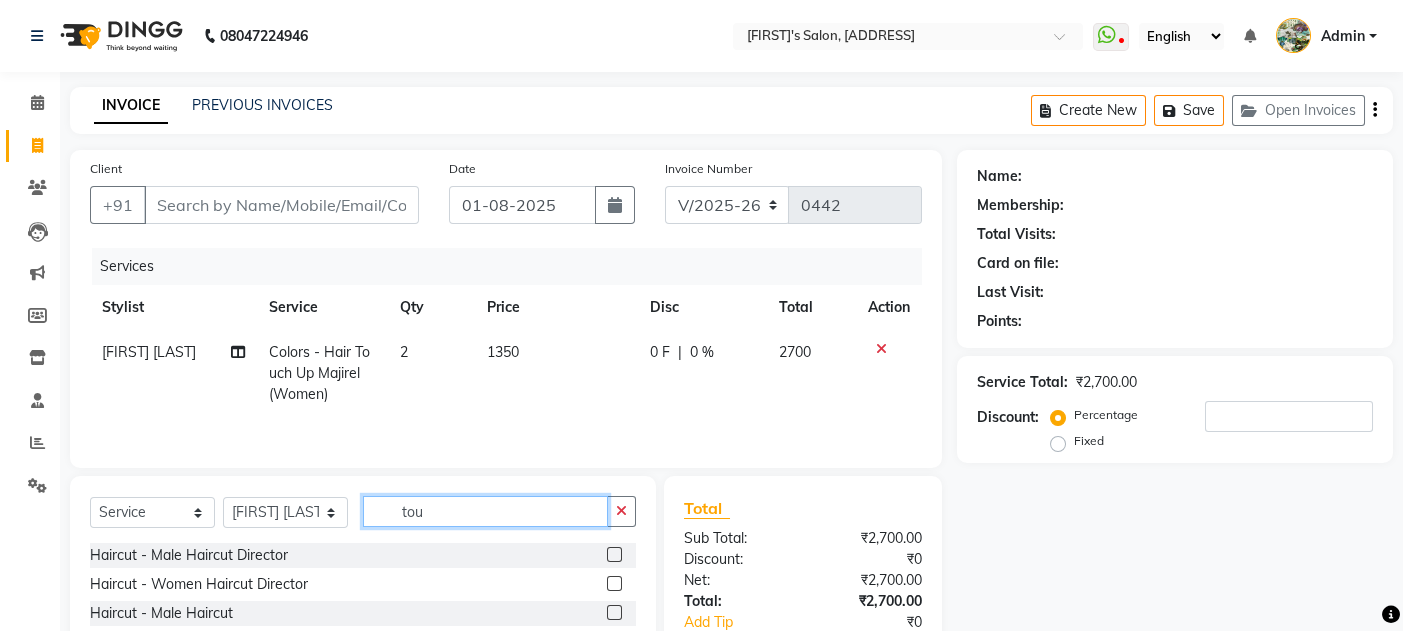 click on "tou" 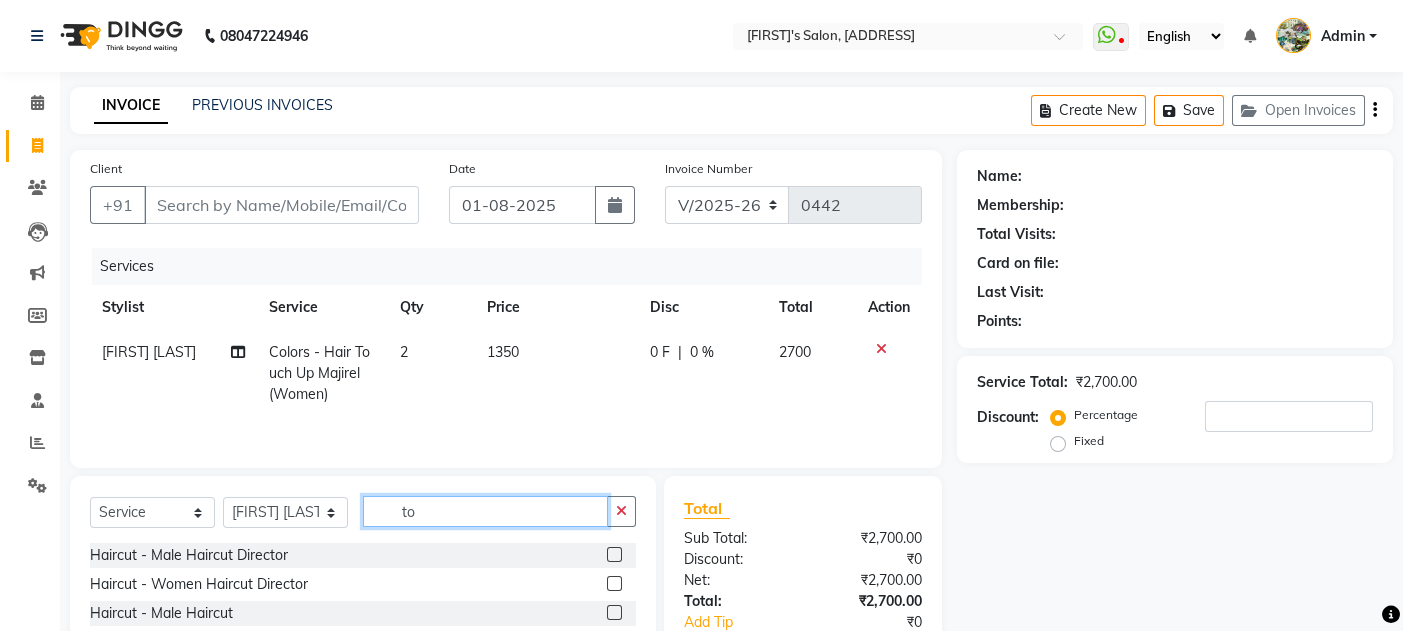type on "t" 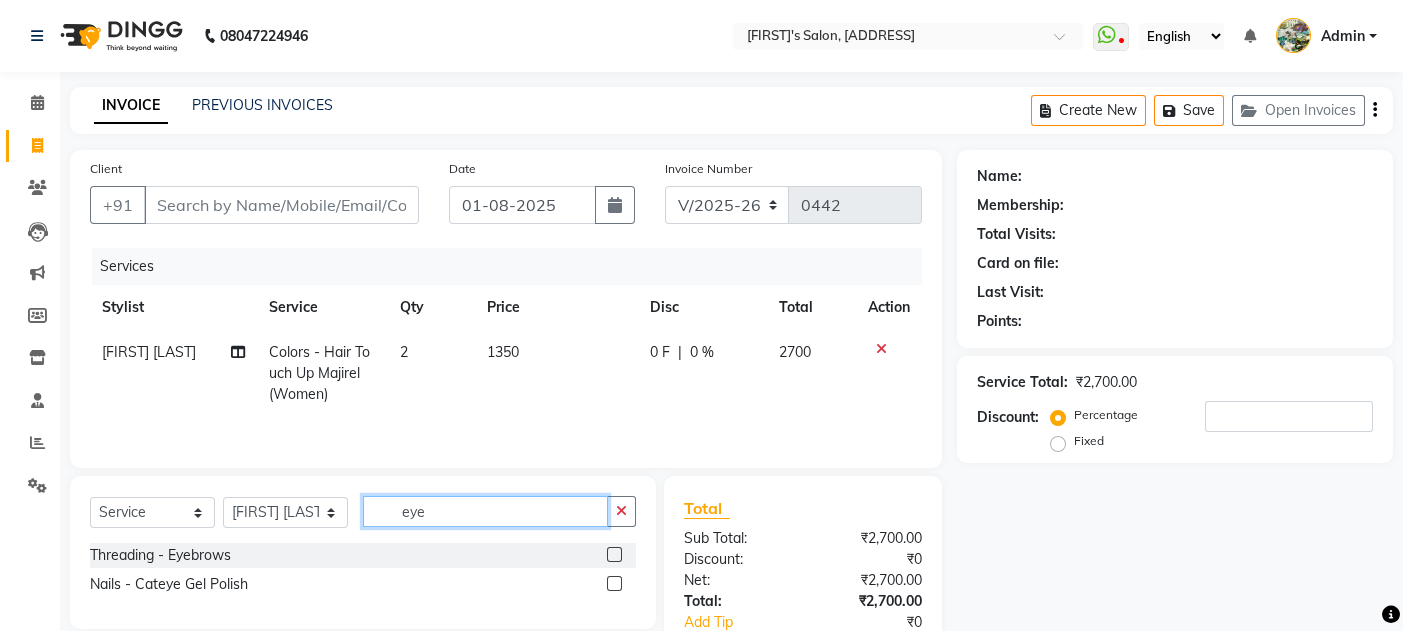 type on "eye" 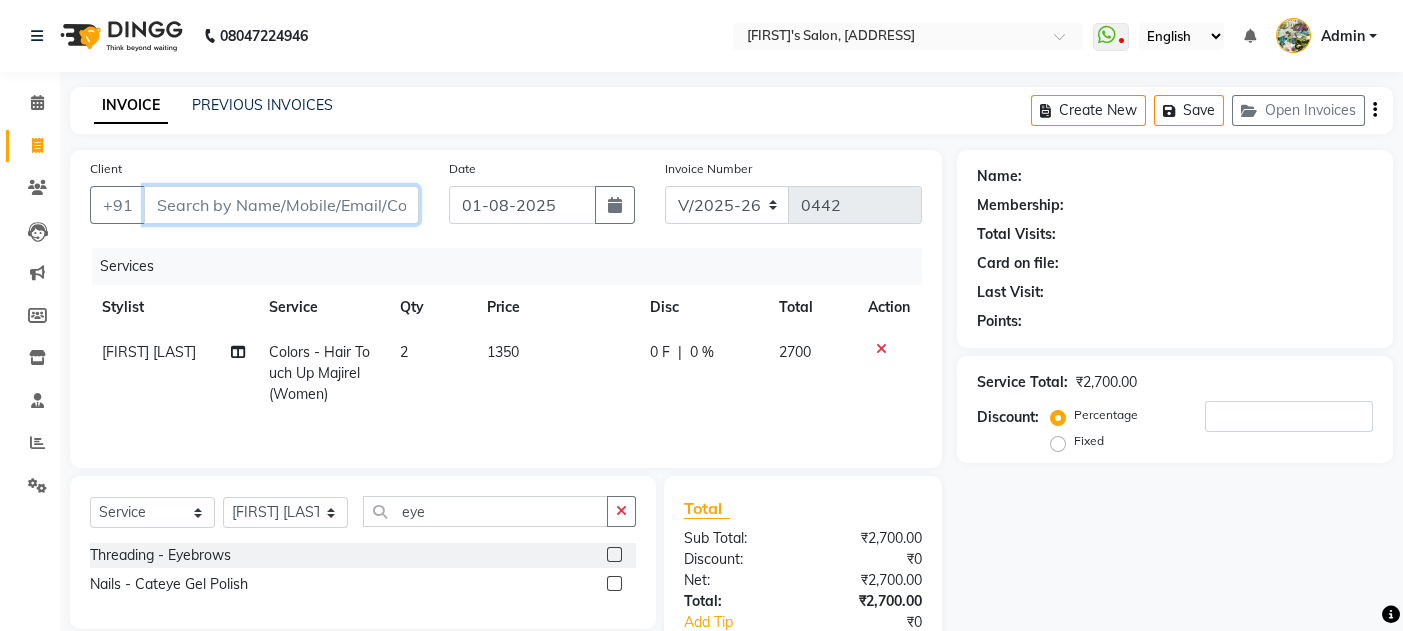 click on "Client" at bounding box center (281, 205) 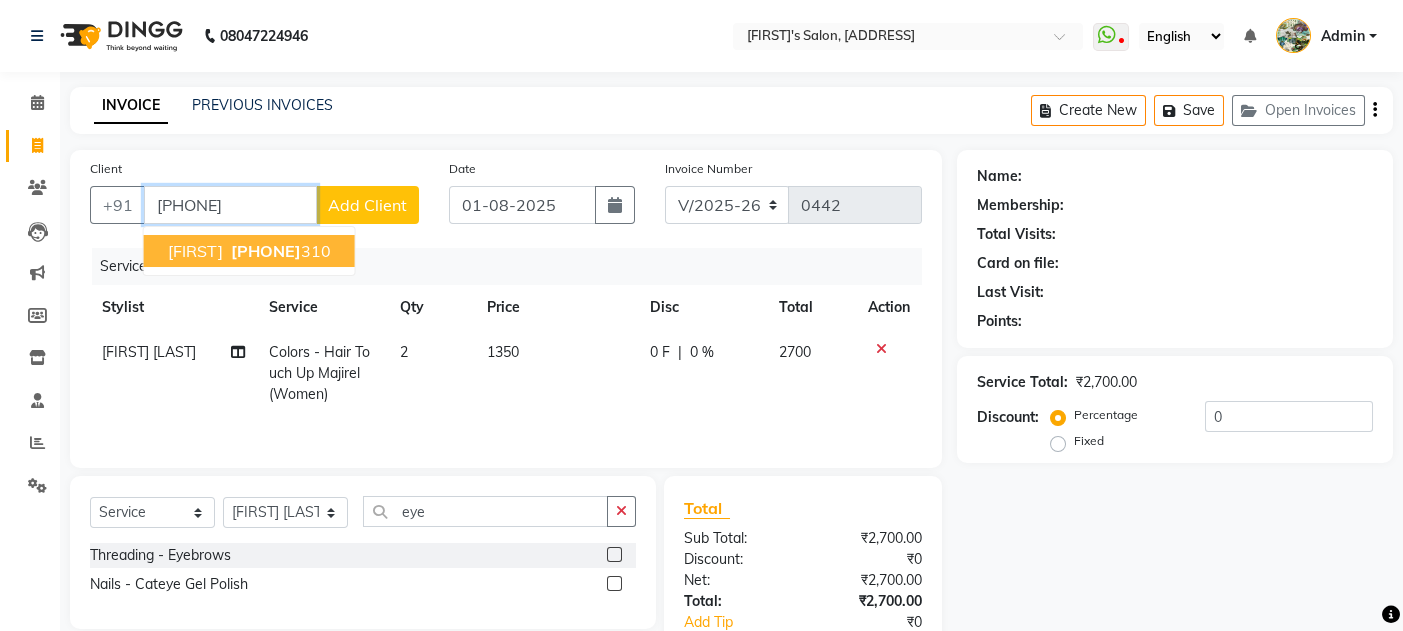 click on "[PHONE]" at bounding box center [266, 251] 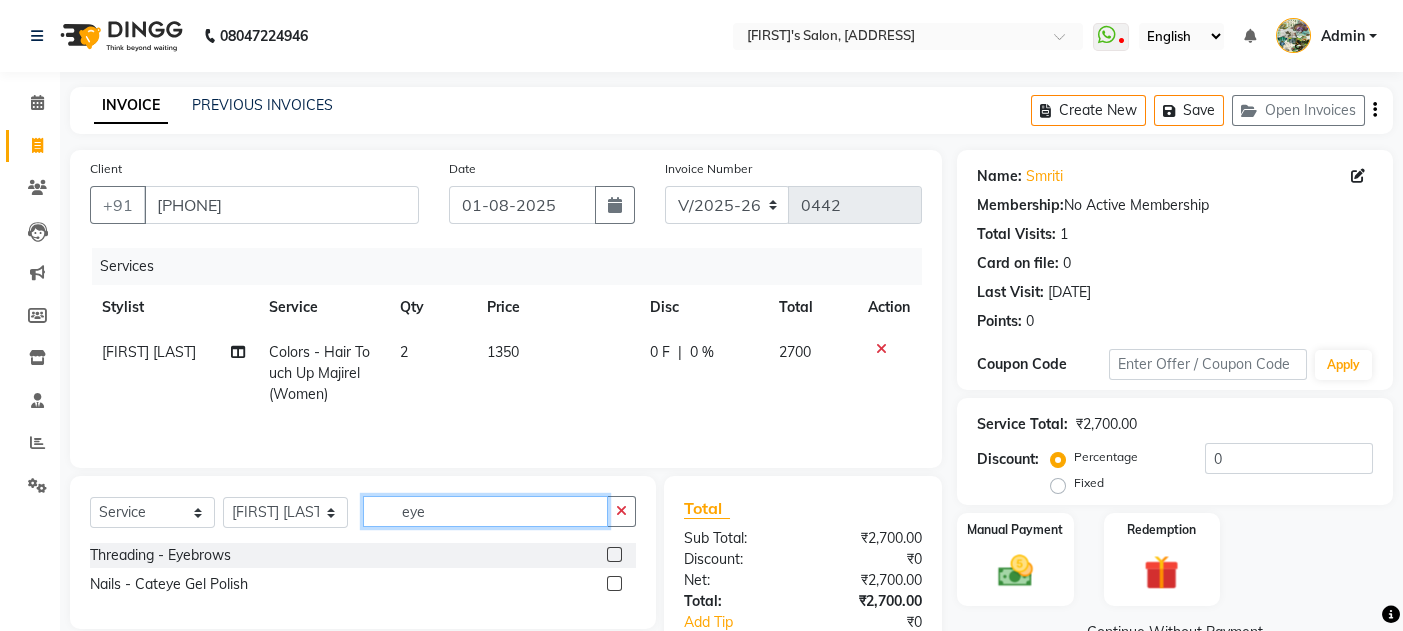 click on "eye" 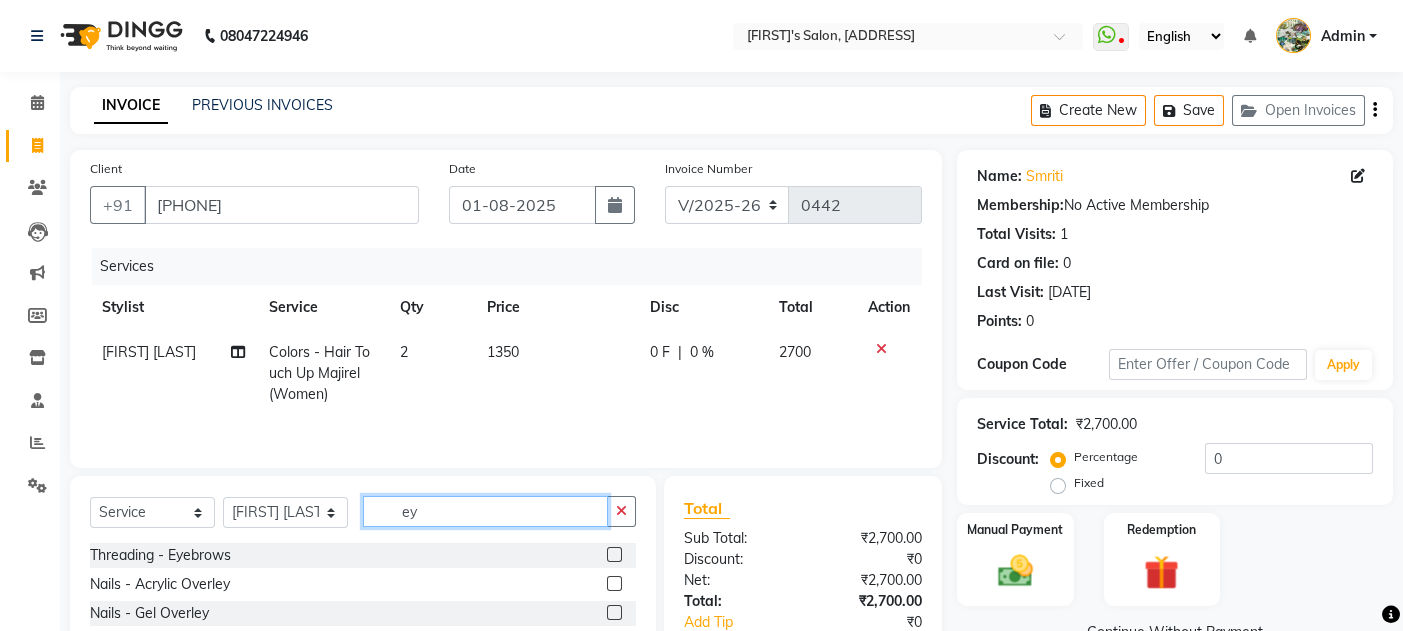 type on "e" 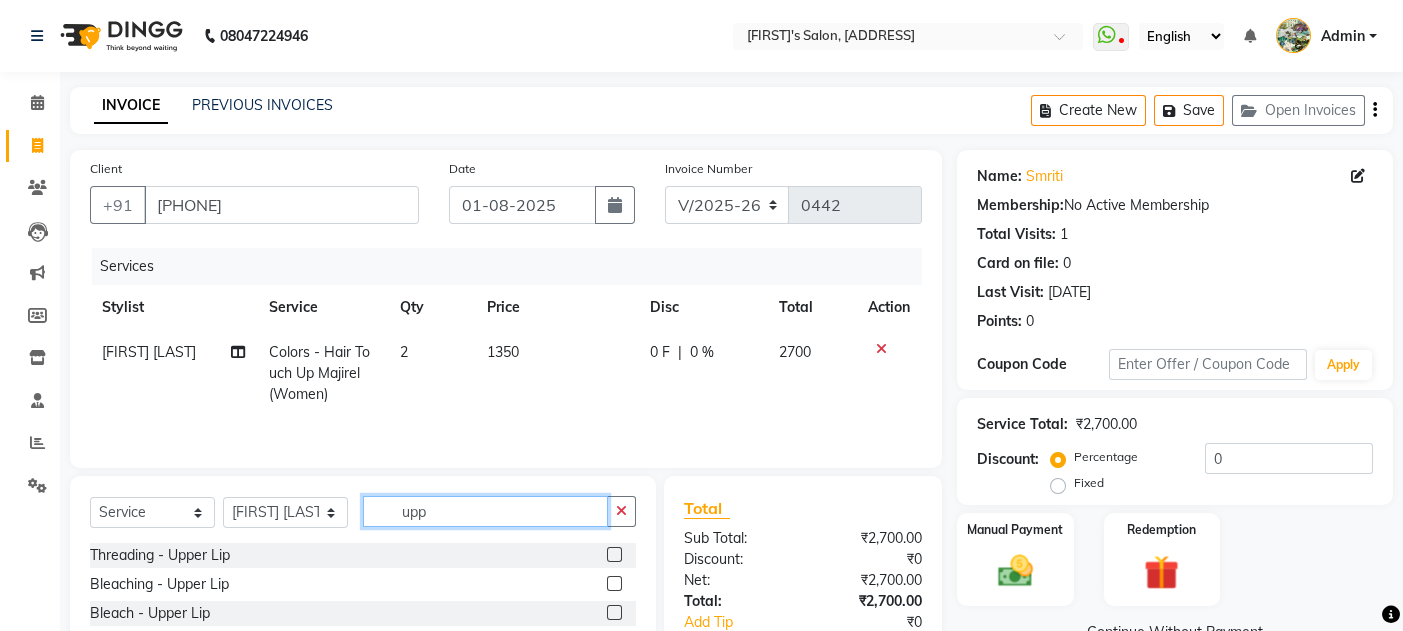 type on "upp" 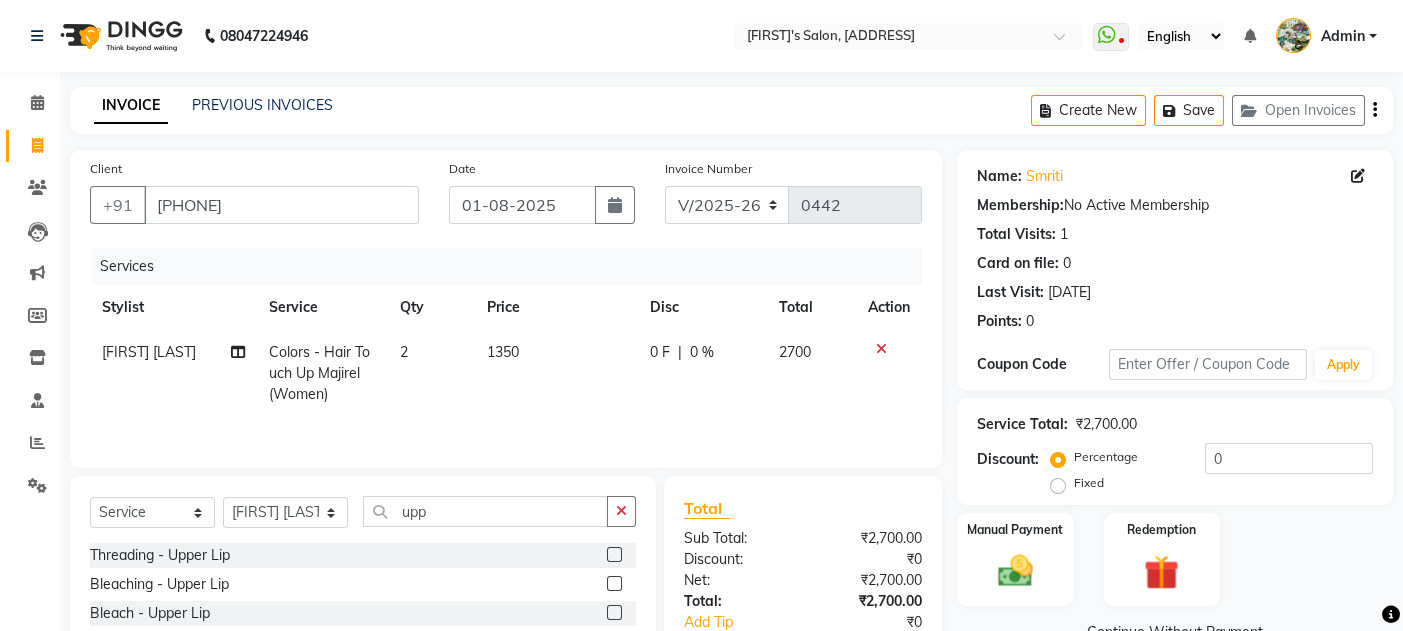 click 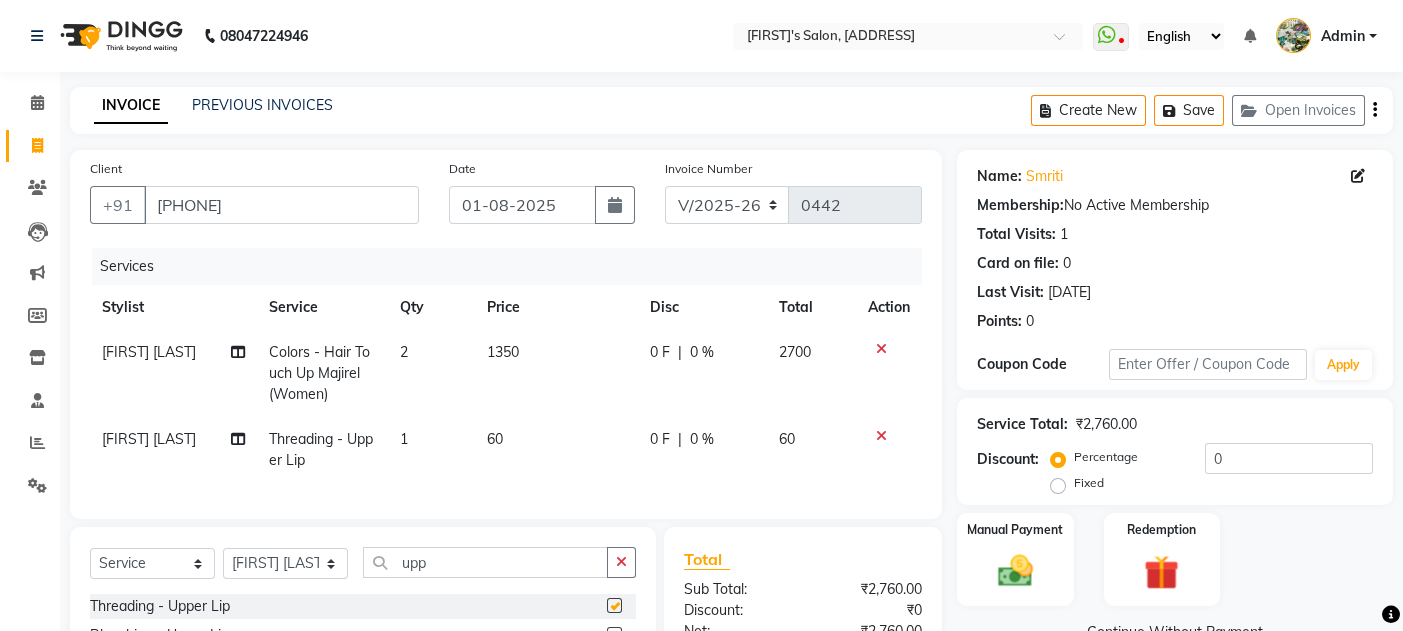 checkbox on "false" 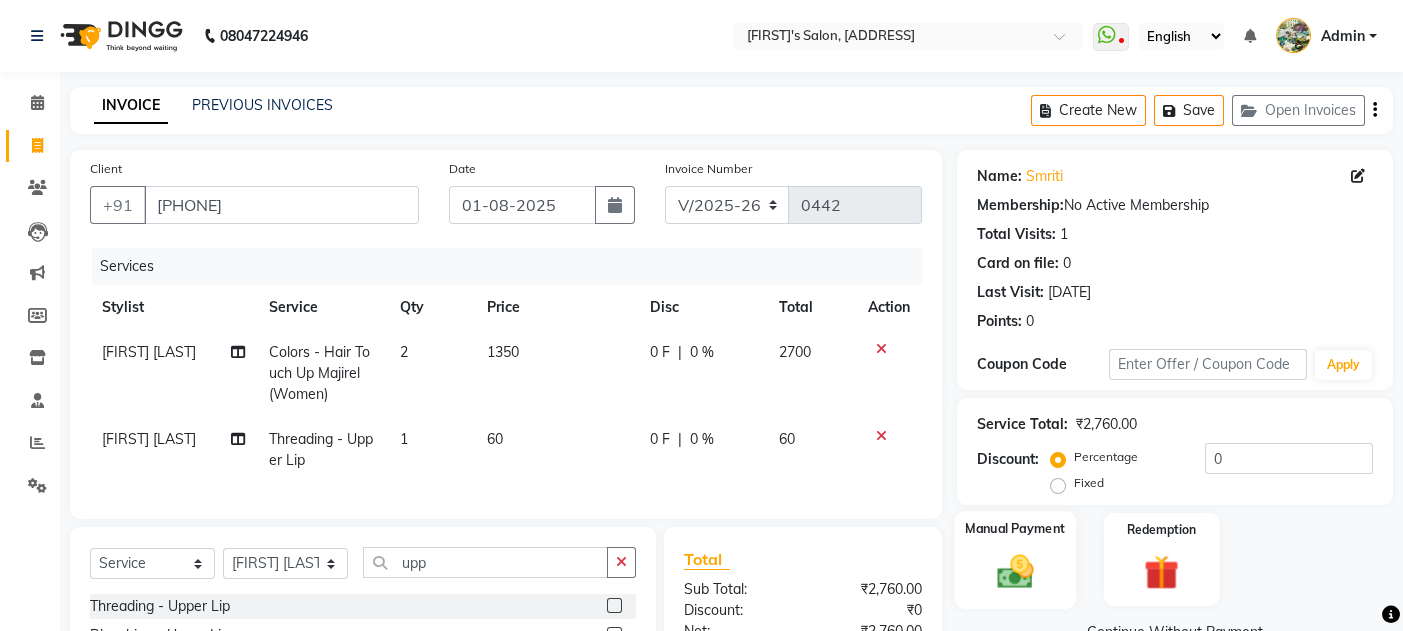click on "Manual Payment" 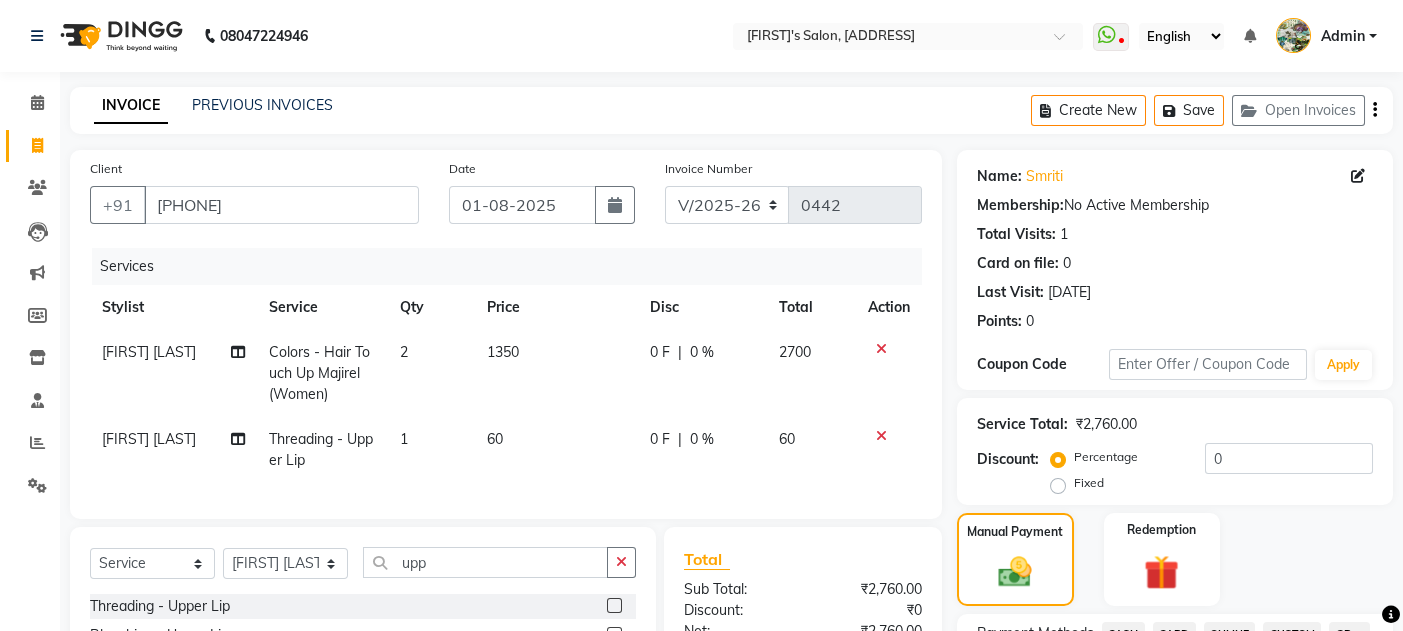 scroll, scrollTop: 551, scrollLeft: 0, axis: vertical 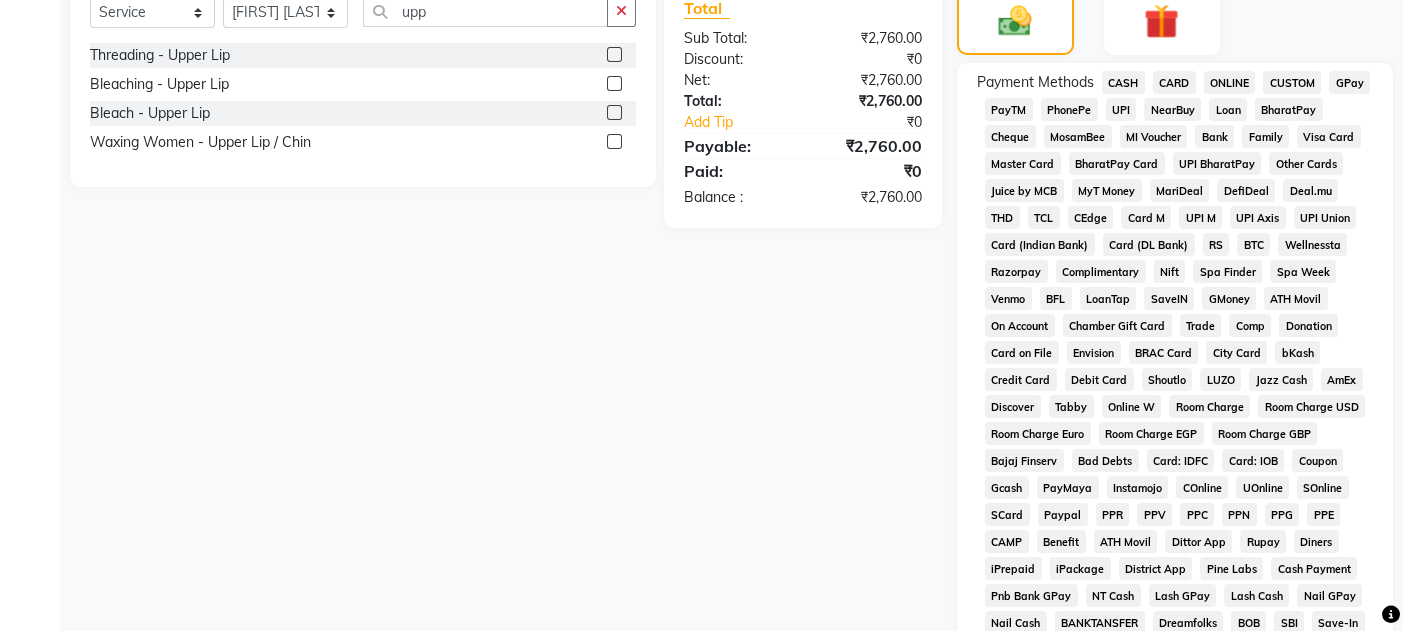 click on "CASH" 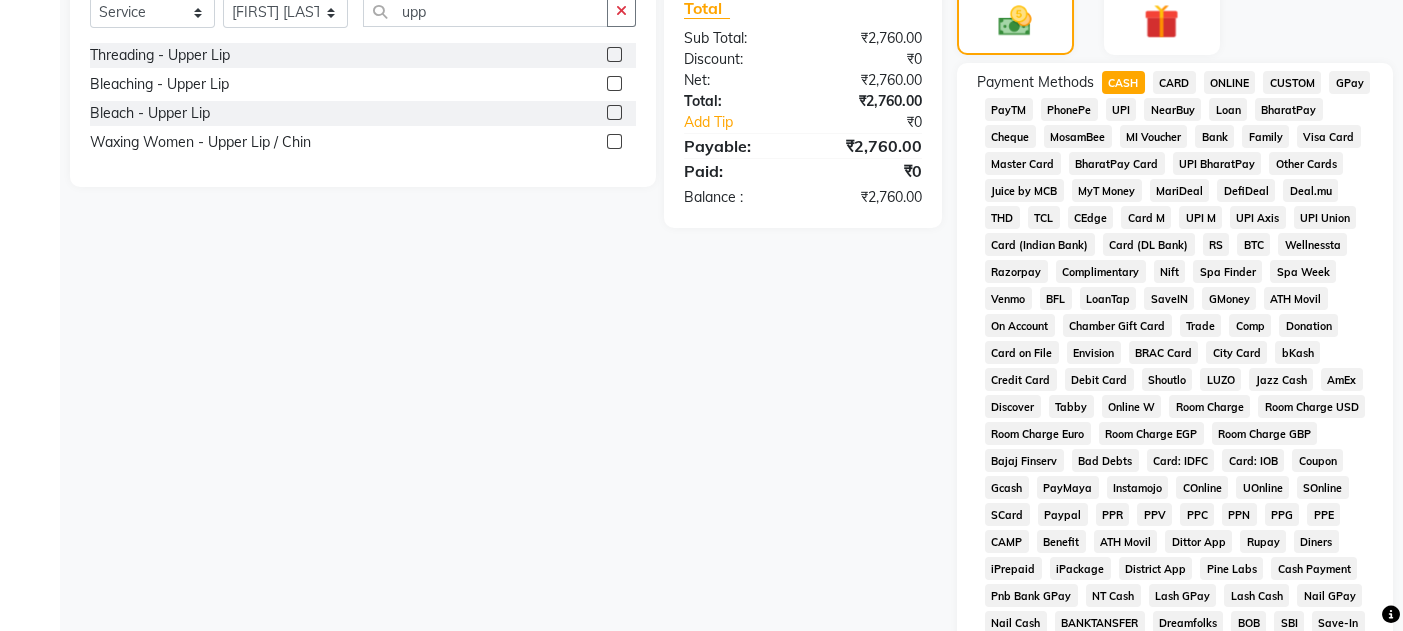 scroll, scrollTop: 851, scrollLeft: 0, axis: vertical 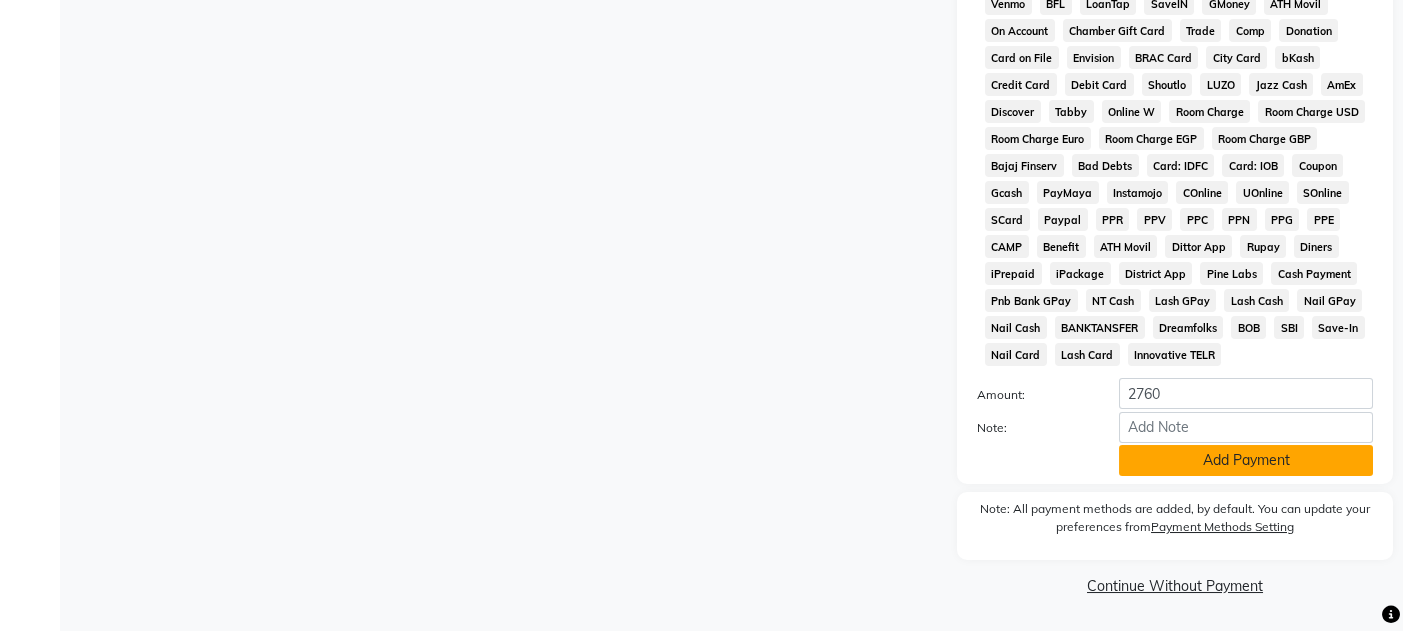 click on "Add Payment" 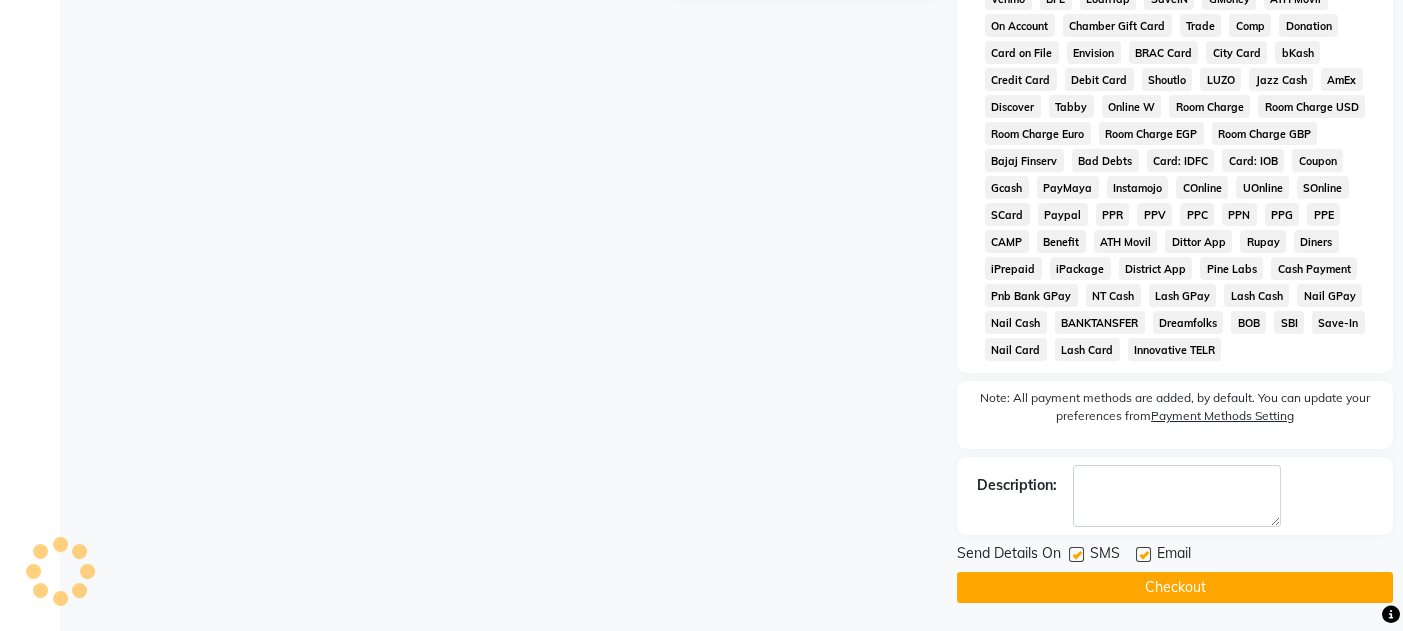 click 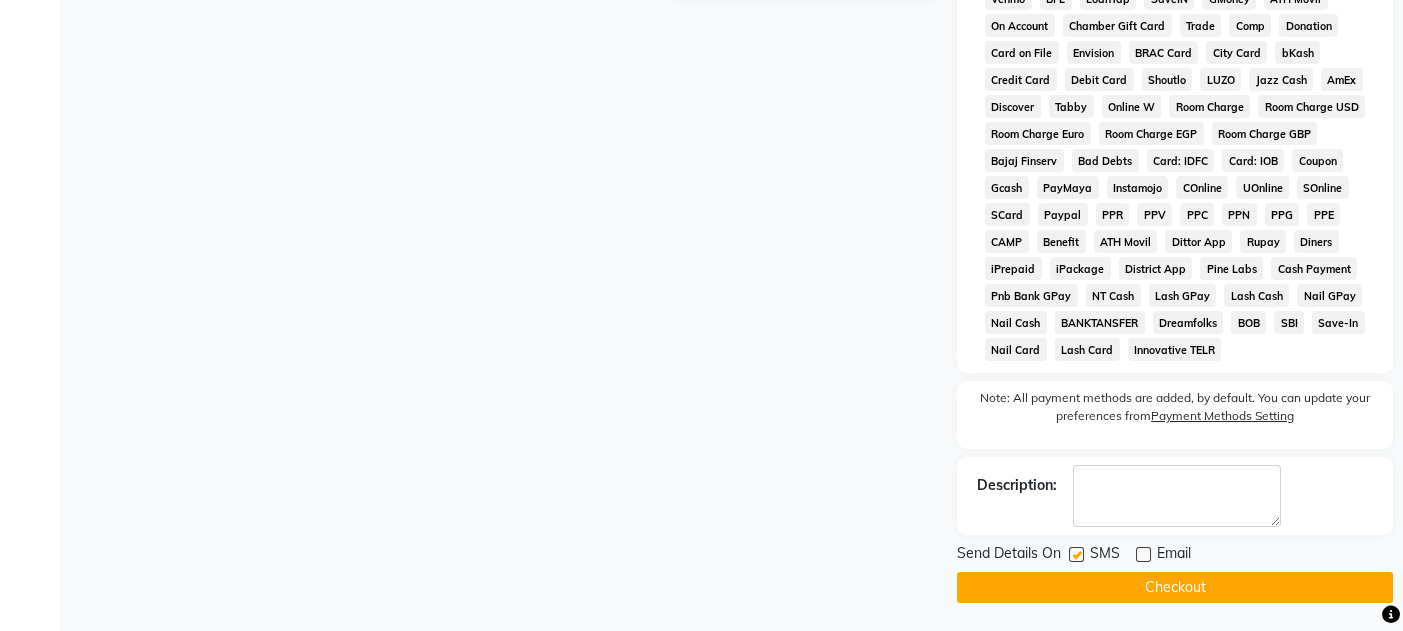 click on "Send Details On SMS Email" 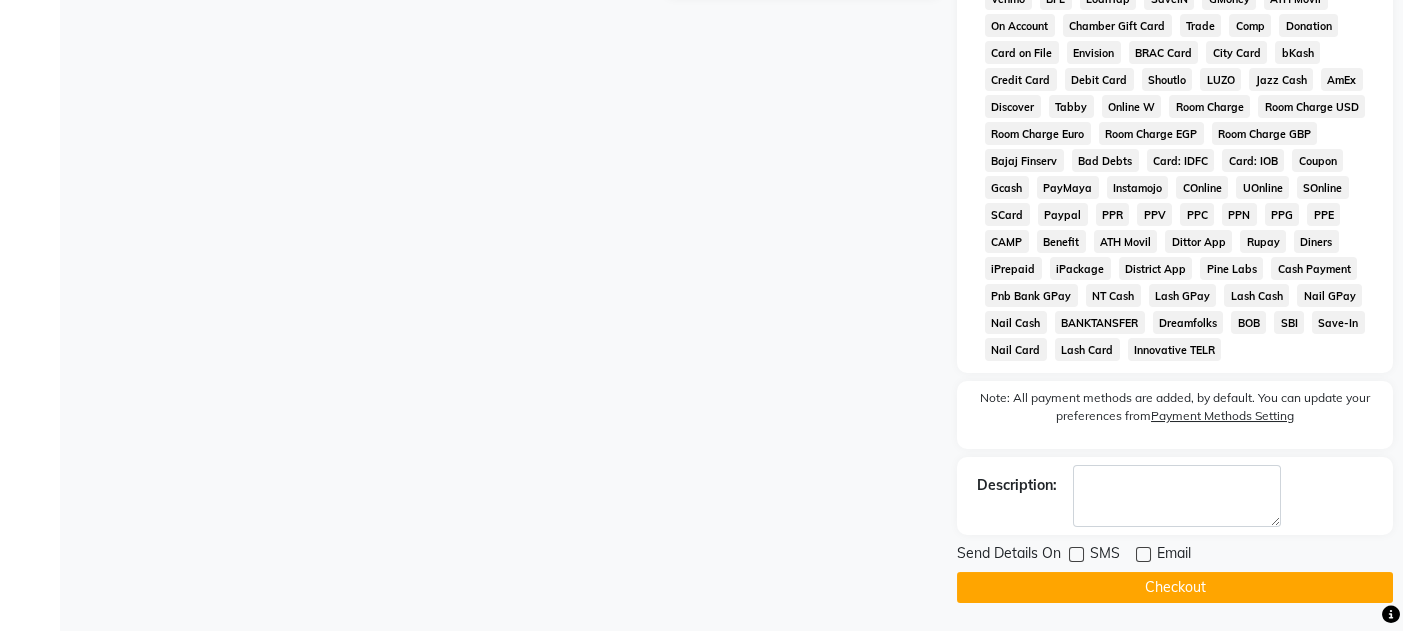click on "Checkout" 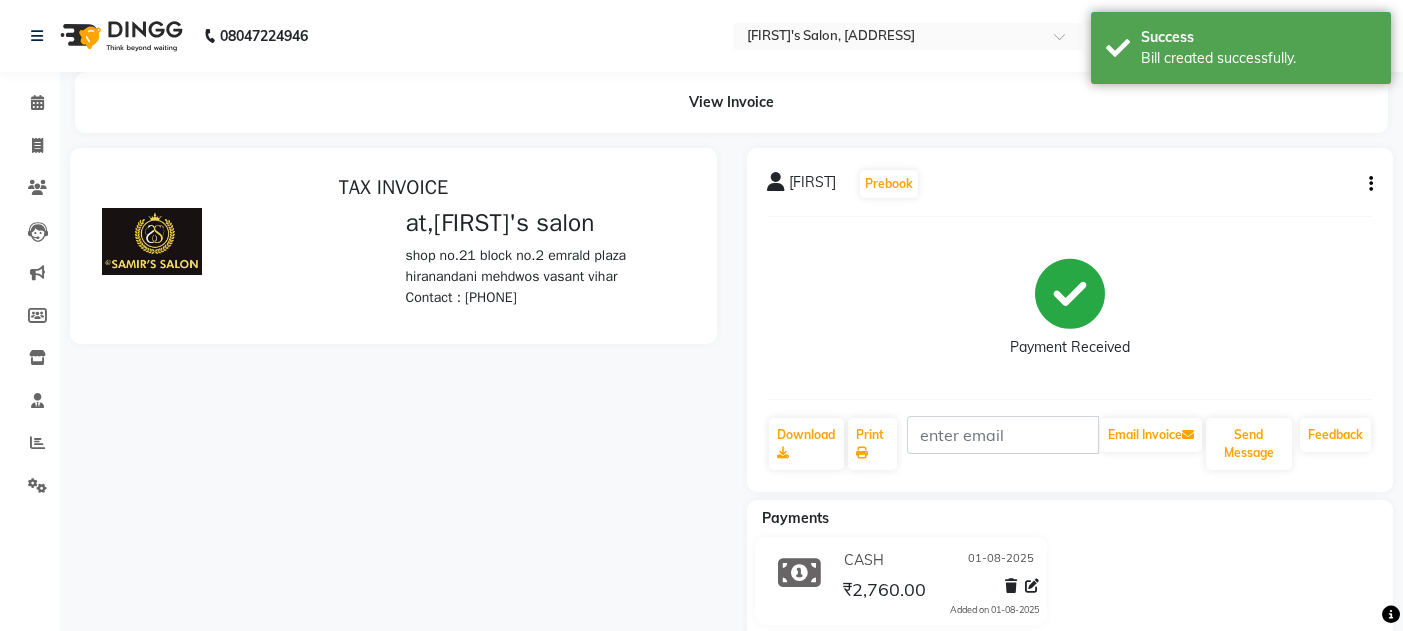 scroll, scrollTop: 0, scrollLeft: 0, axis: both 